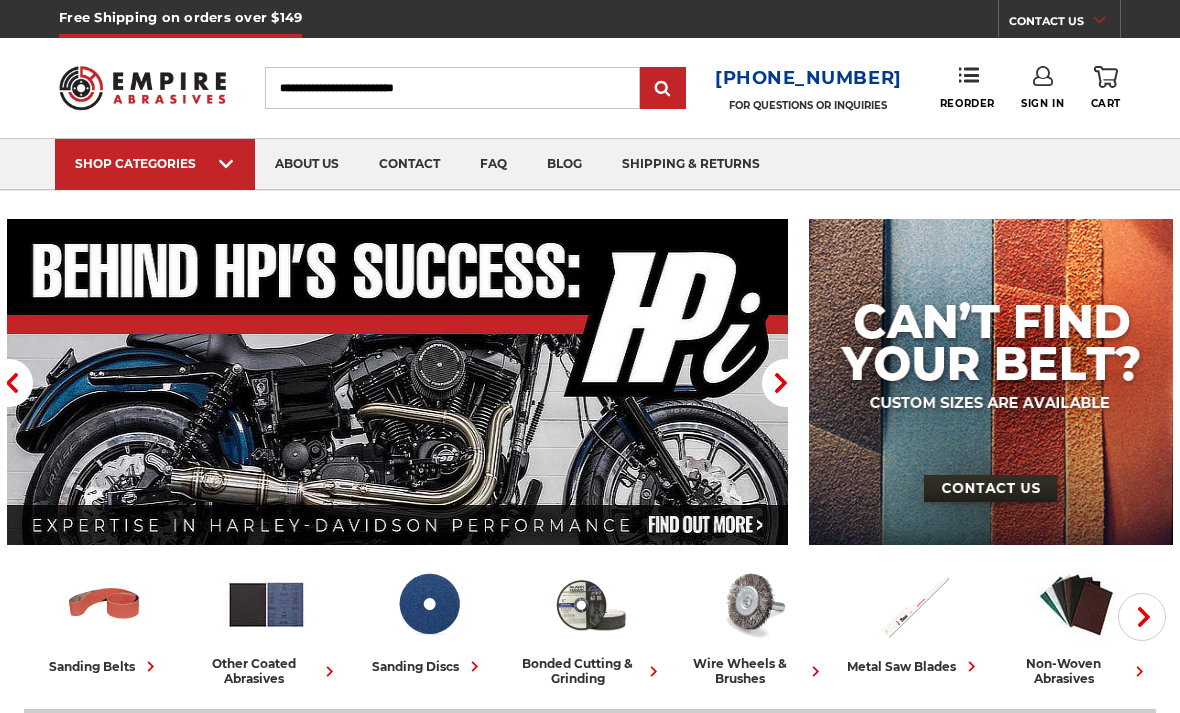 scroll, scrollTop: 0, scrollLeft: 0, axis: both 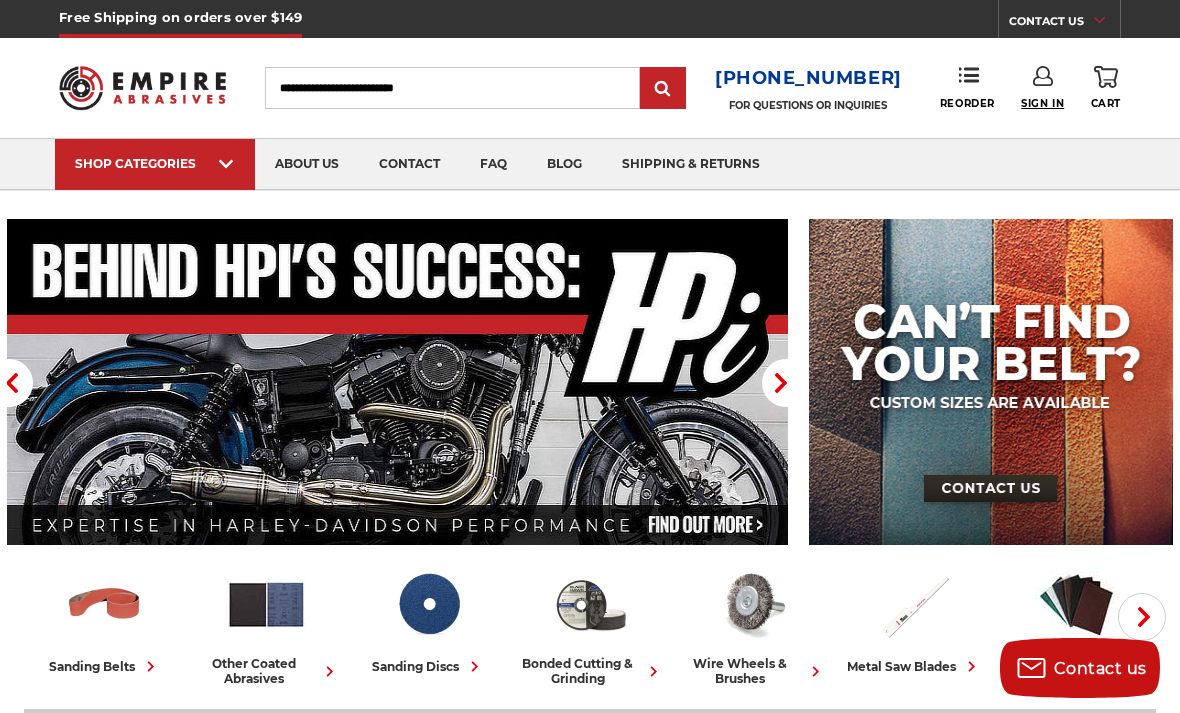 click on "Sign In" at bounding box center (1042, 103) 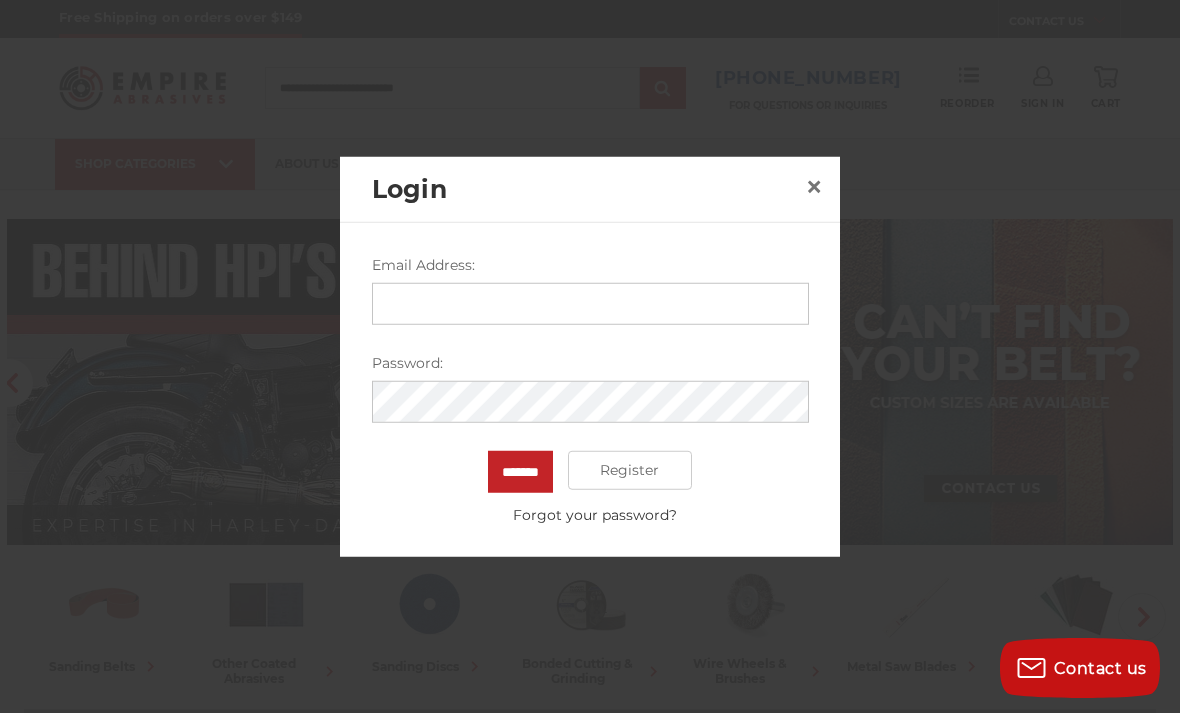 click on "Email Address:" at bounding box center (590, 303) 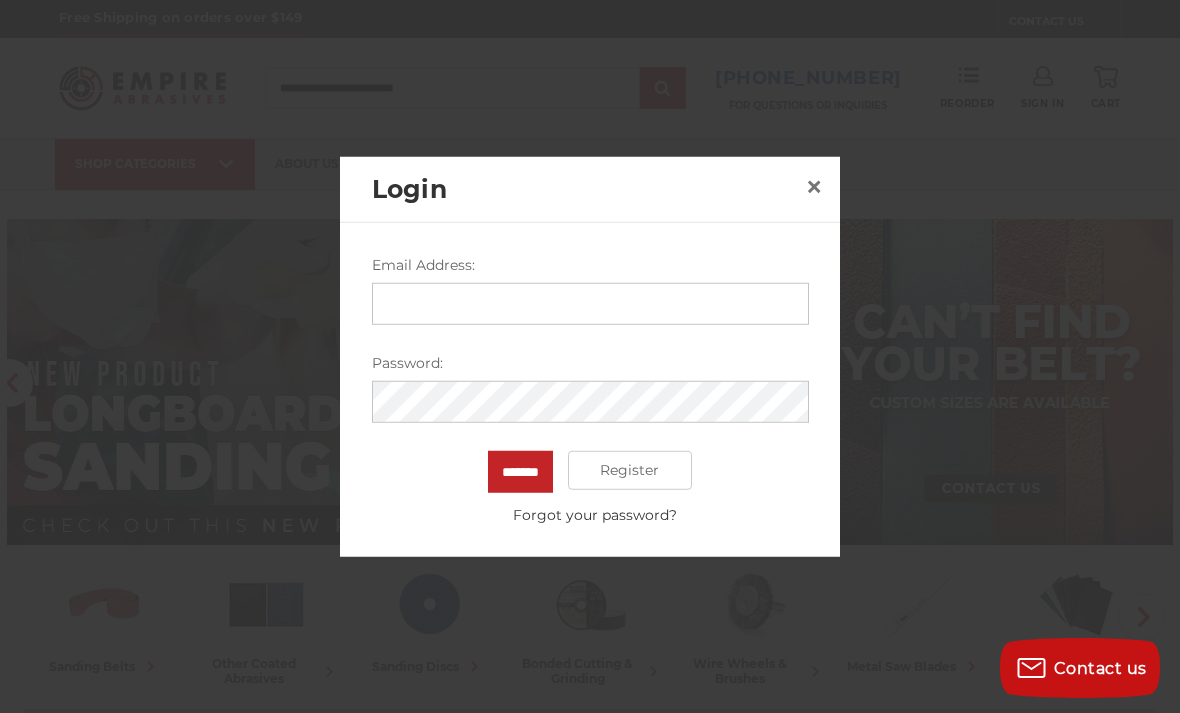 scroll, scrollTop: 0, scrollLeft: 0, axis: both 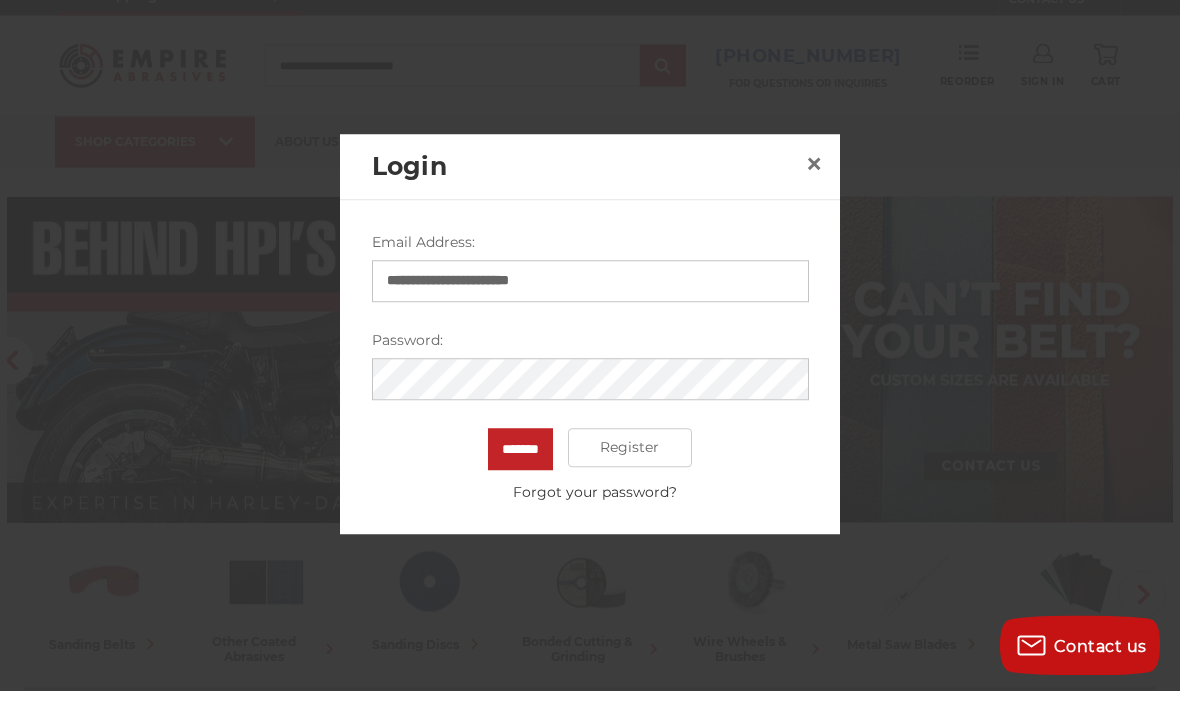 type on "**********" 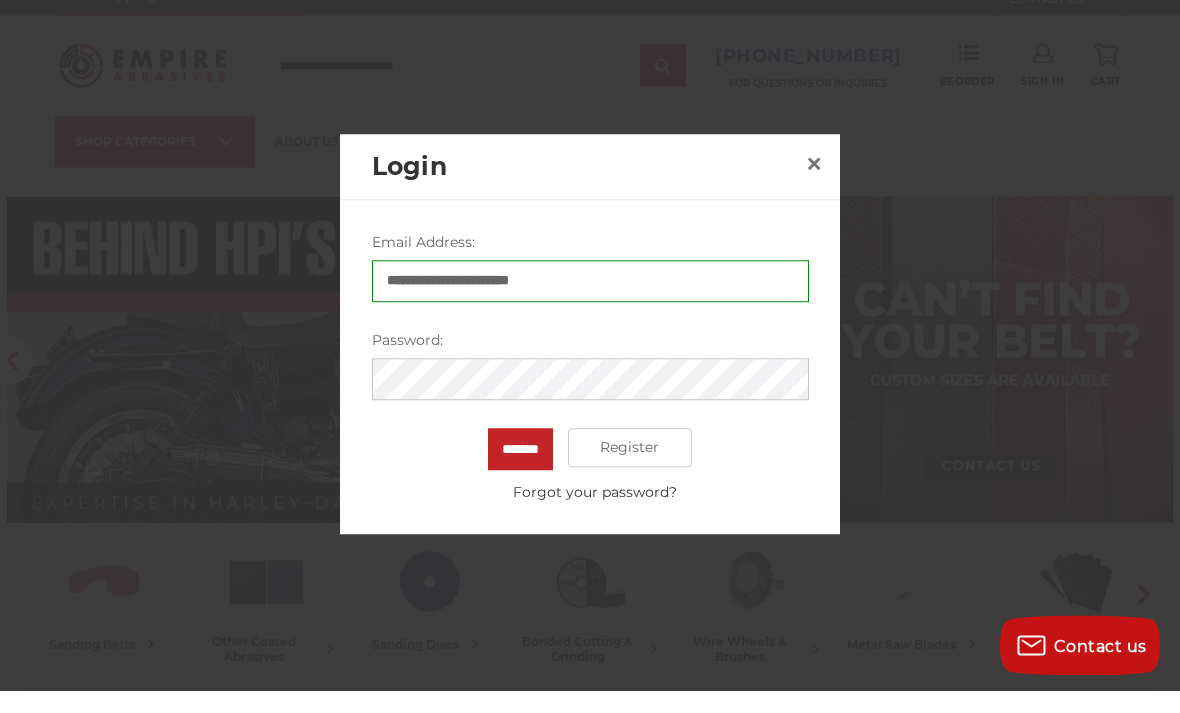 click on "Password:" at bounding box center (590, 362) 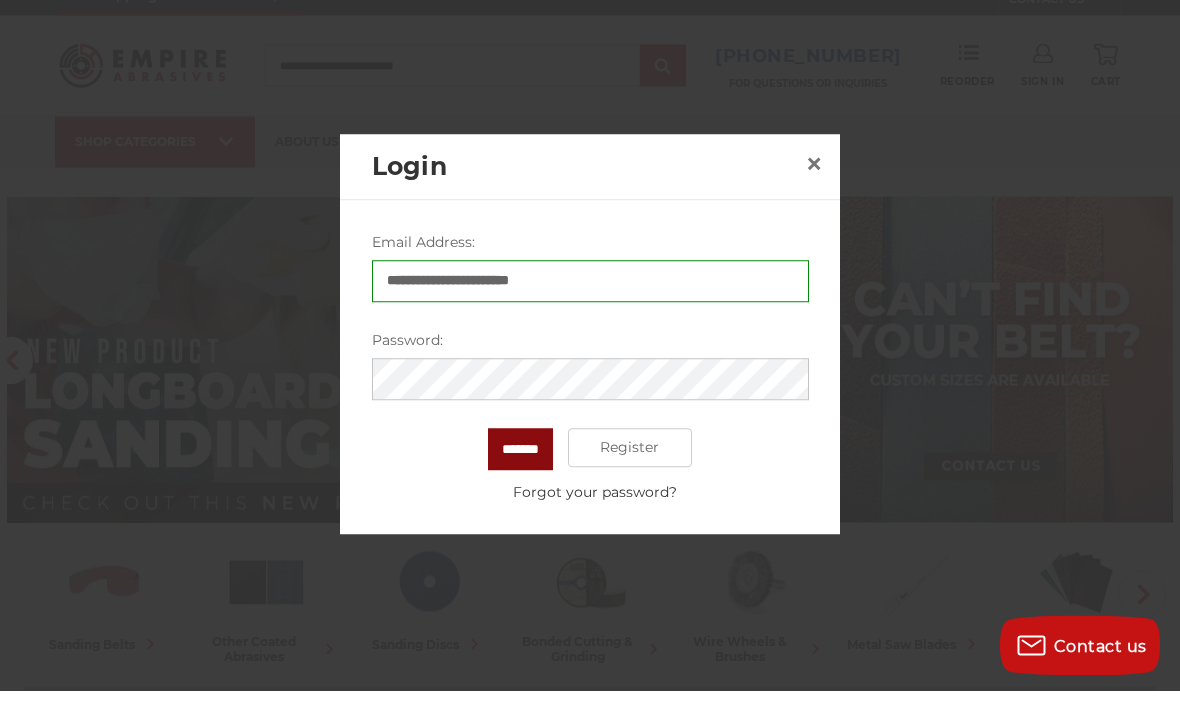 click on "*******" at bounding box center (520, 471) 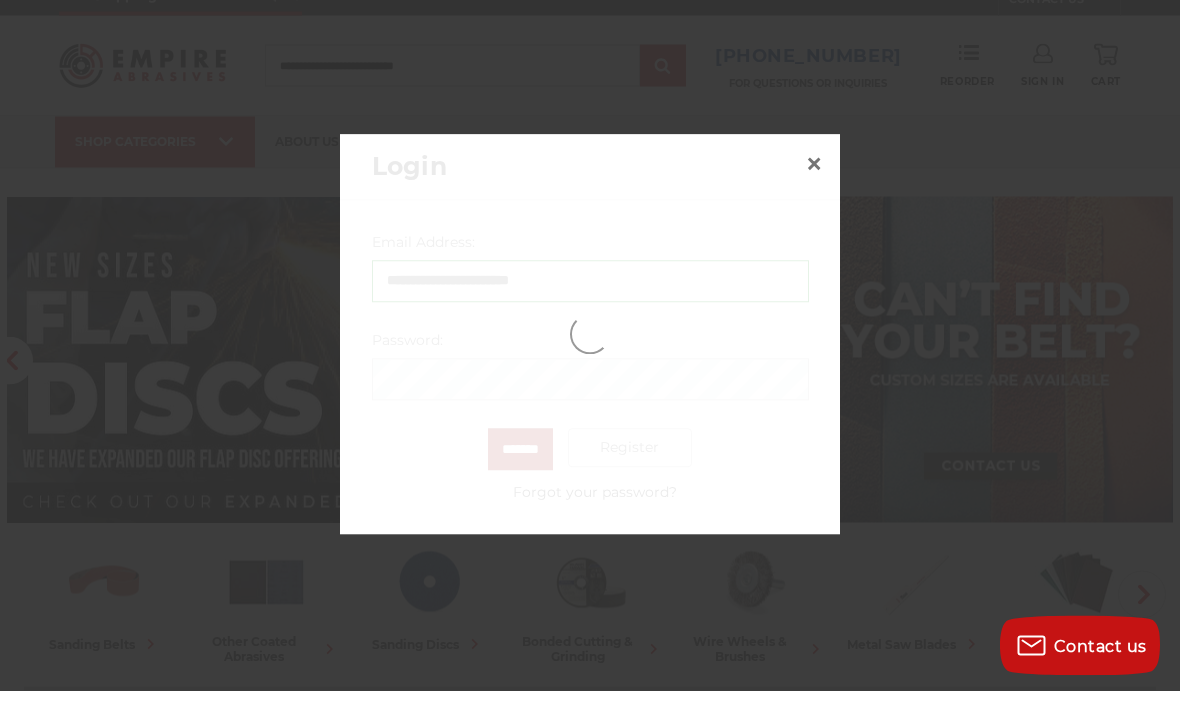 scroll, scrollTop: 23, scrollLeft: 0, axis: vertical 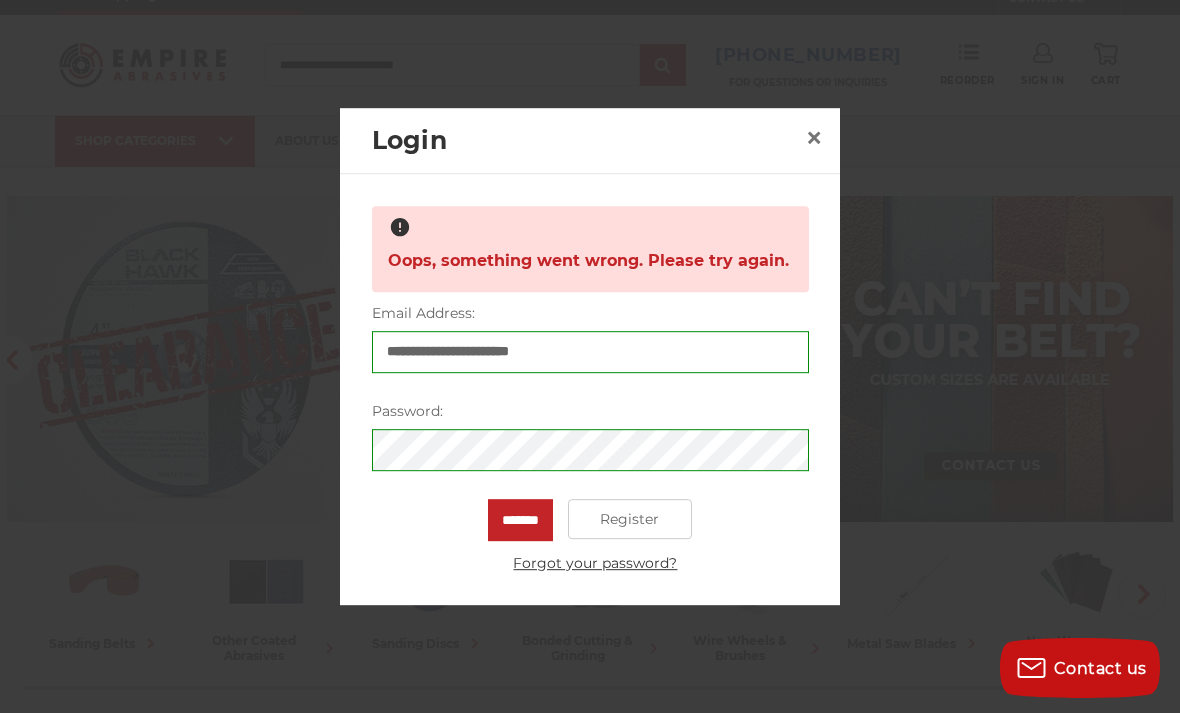 click on "Forgot your password?" at bounding box center [595, 563] 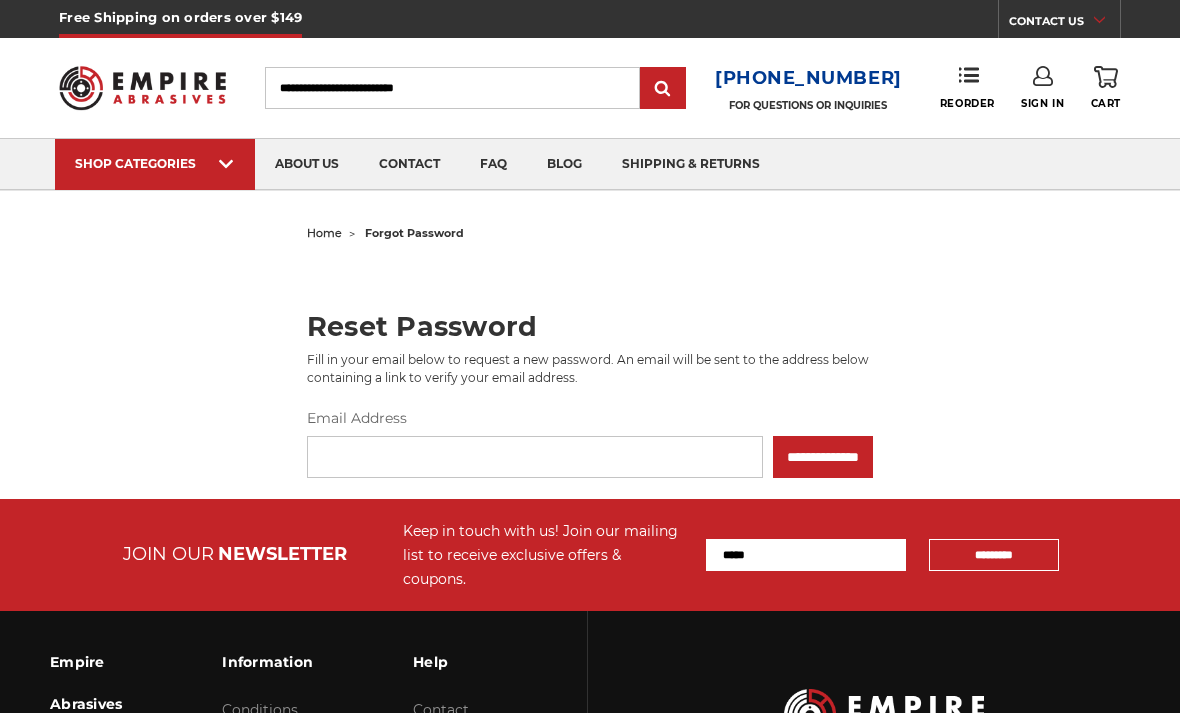 scroll, scrollTop: 0, scrollLeft: 0, axis: both 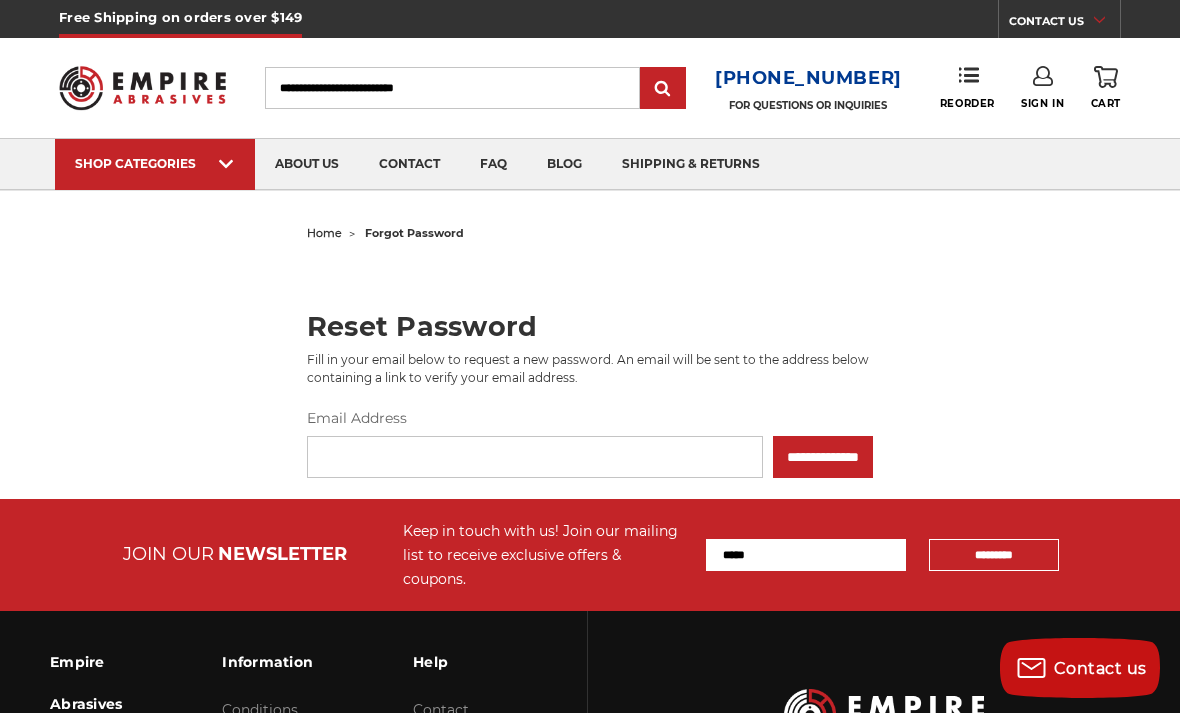 click on "Email Address" at bounding box center (535, 457) 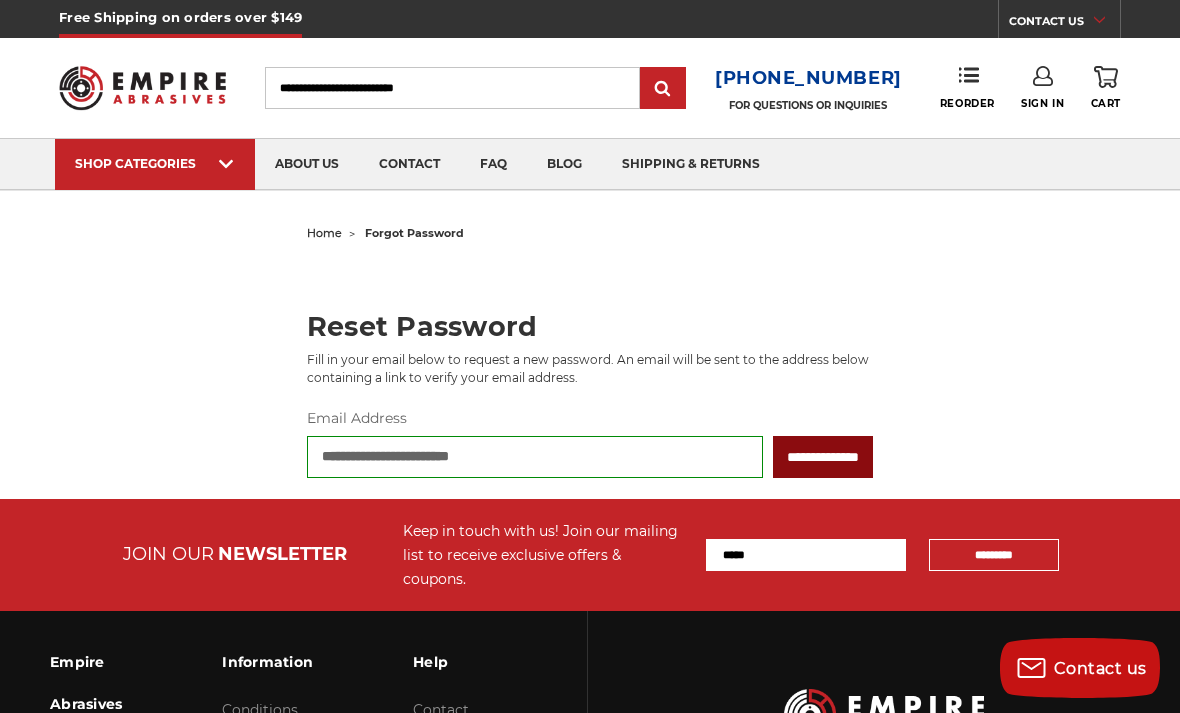 click on "**********" at bounding box center (823, 457) 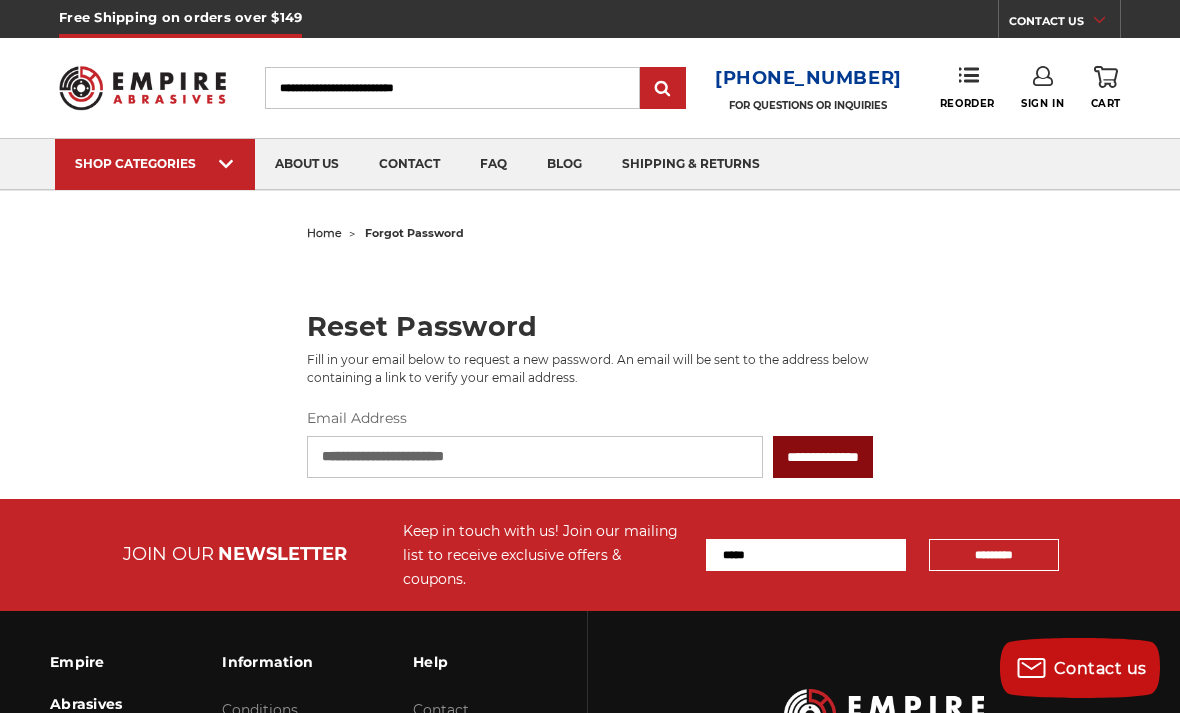 type on "**********" 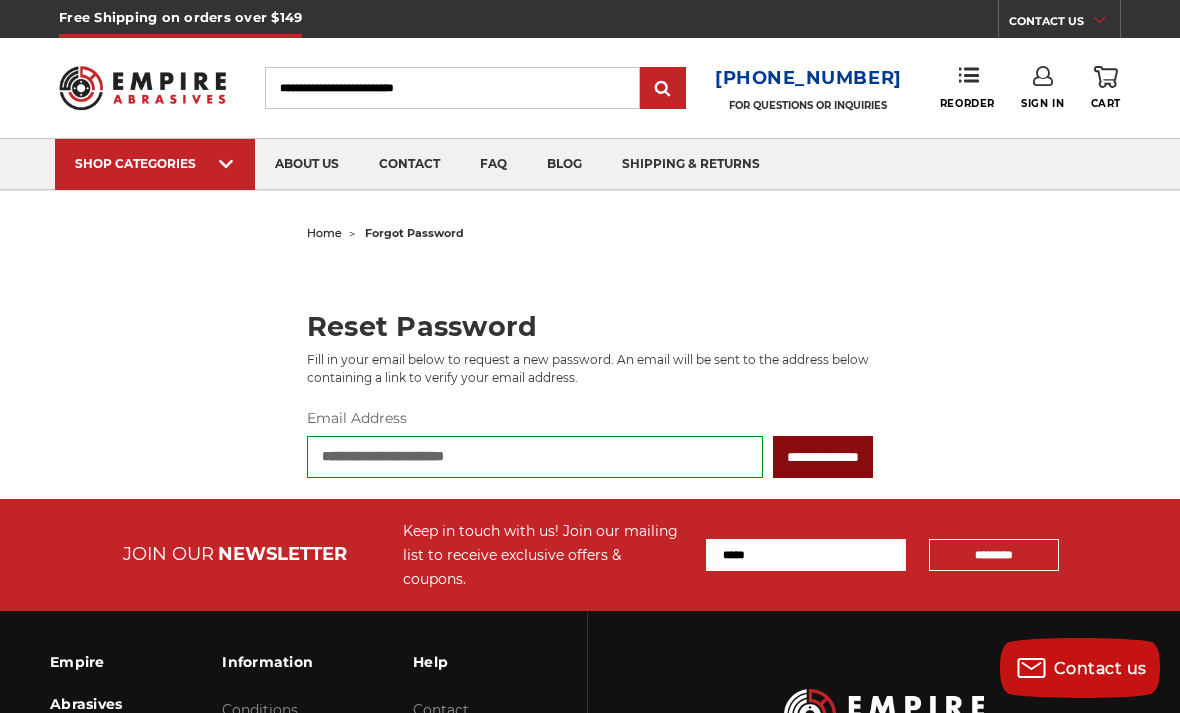 click on "**********" at bounding box center [823, 457] 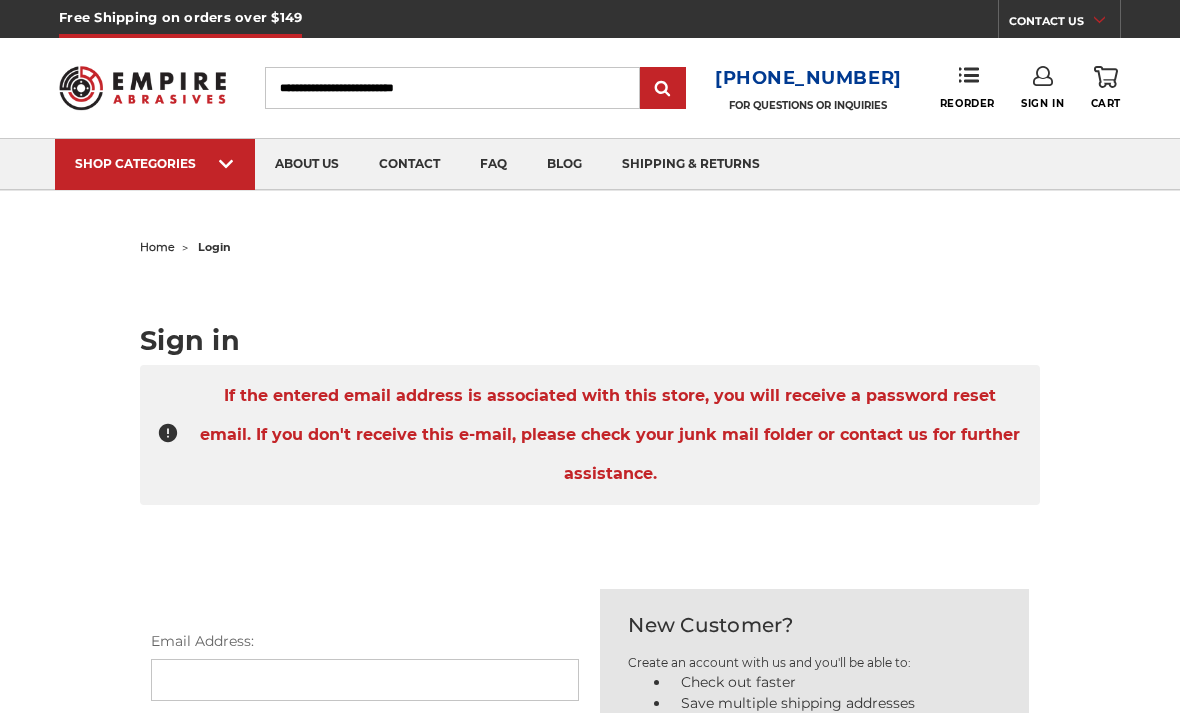 scroll, scrollTop: 0, scrollLeft: 0, axis: both 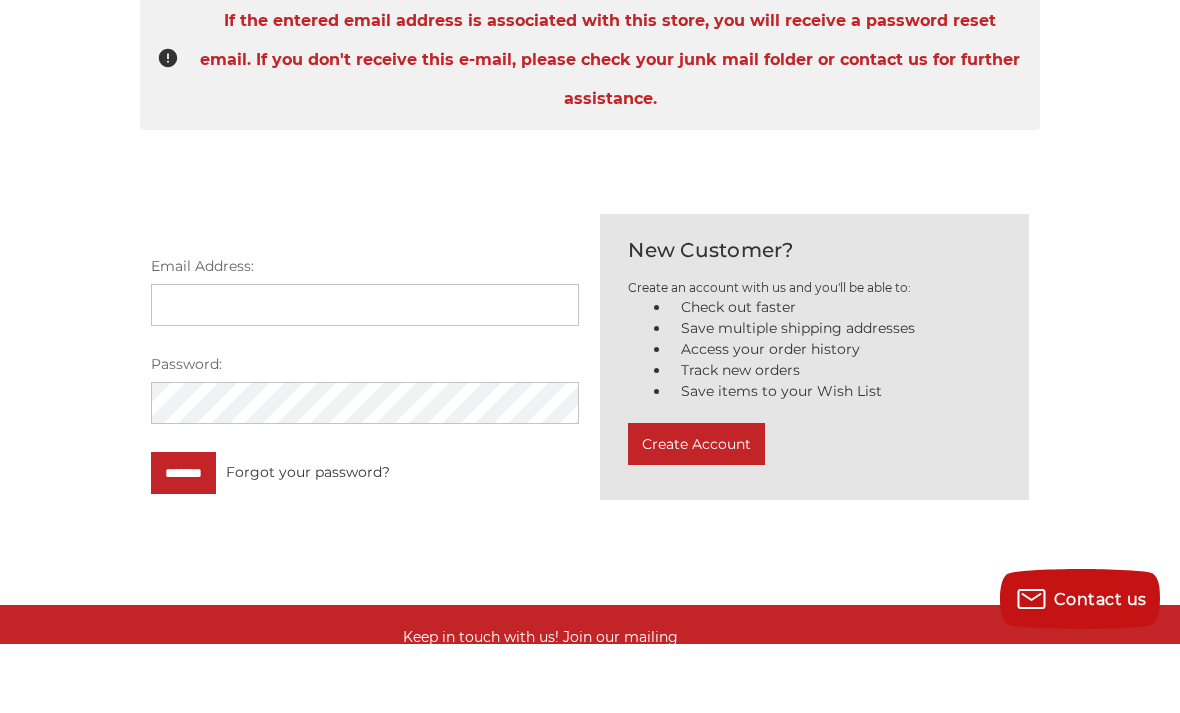 click on "Email Address:" at bounding box center [365, 374] 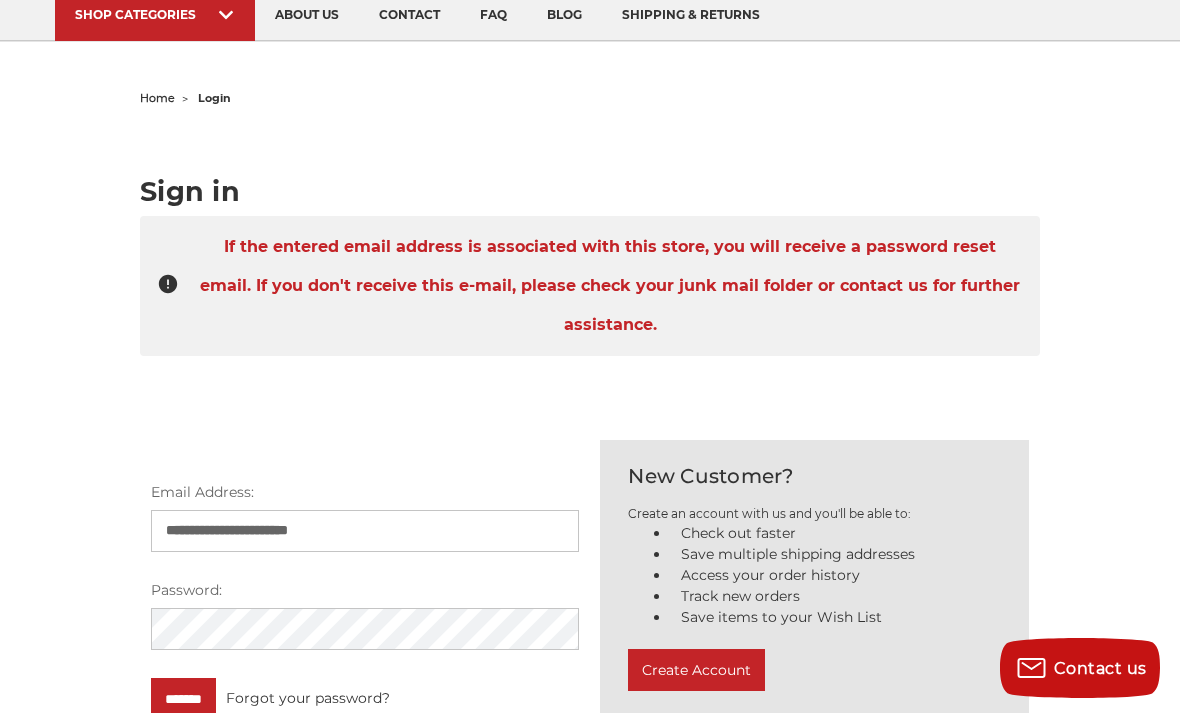 type on "**********" 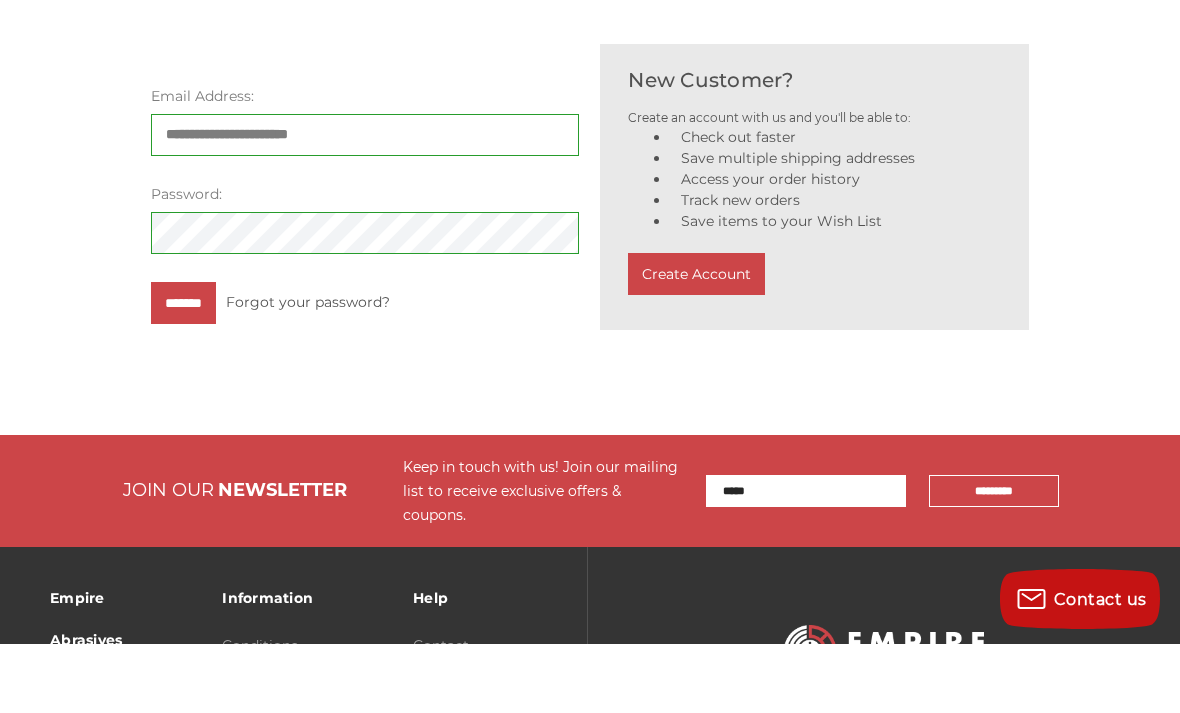 scroll, scrollTop: 0, scrollLeft: 0, axis: both 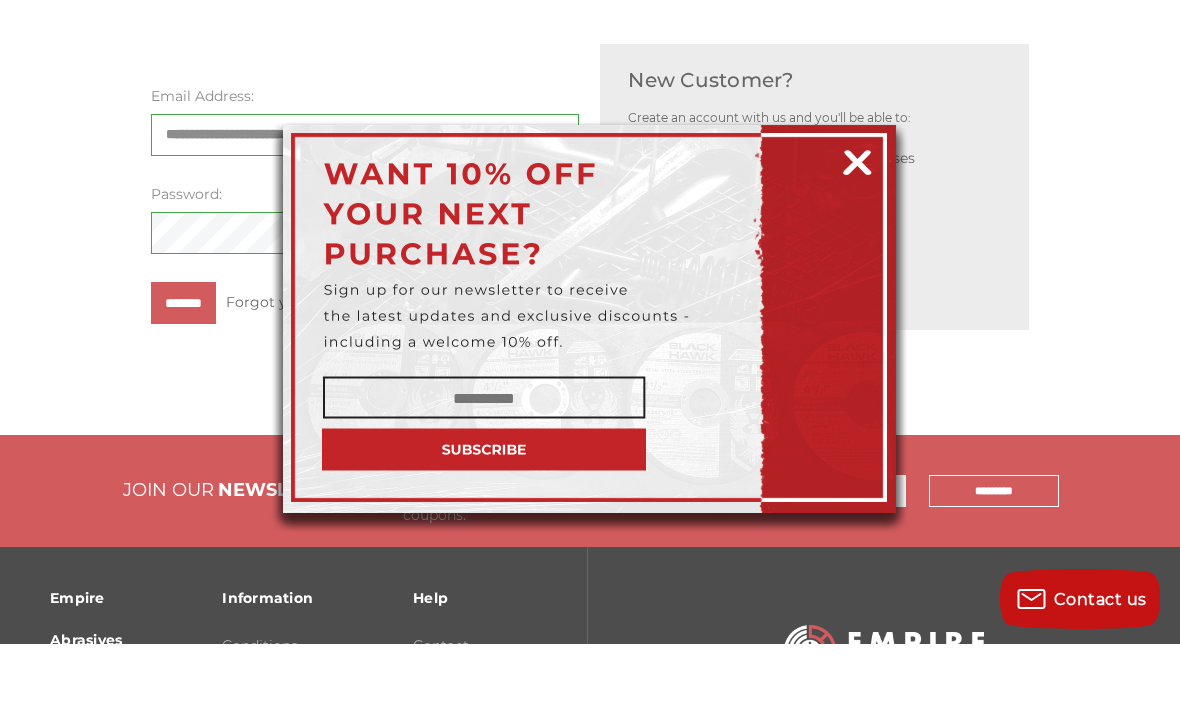 click at bounding box center [857, 159] 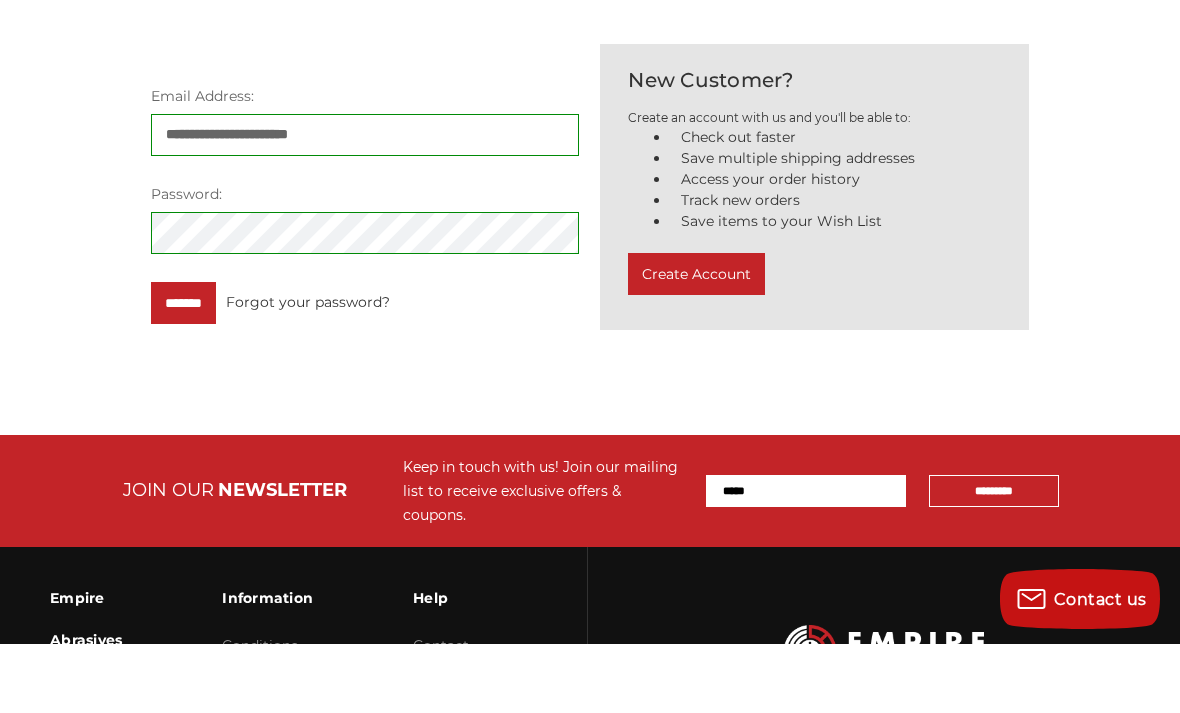 scroll, scrollTop: 545, scrollLeft: 0, axis: vertical 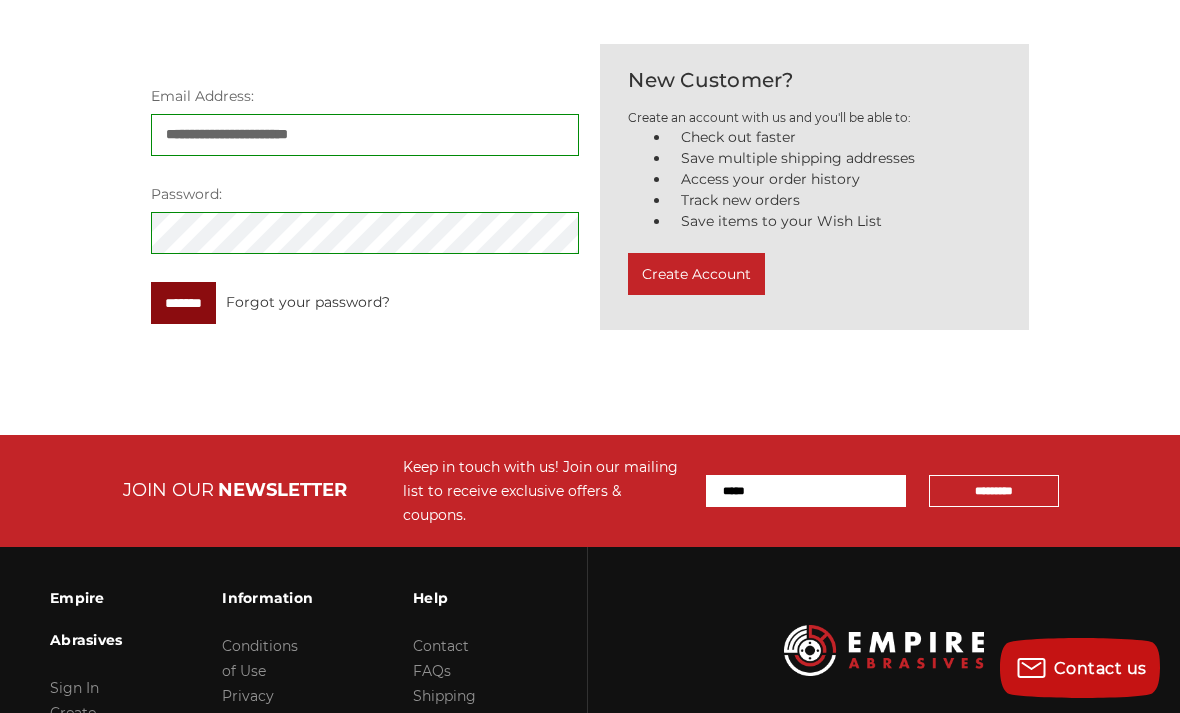 click on "*******" at bounding box center [183, 303] 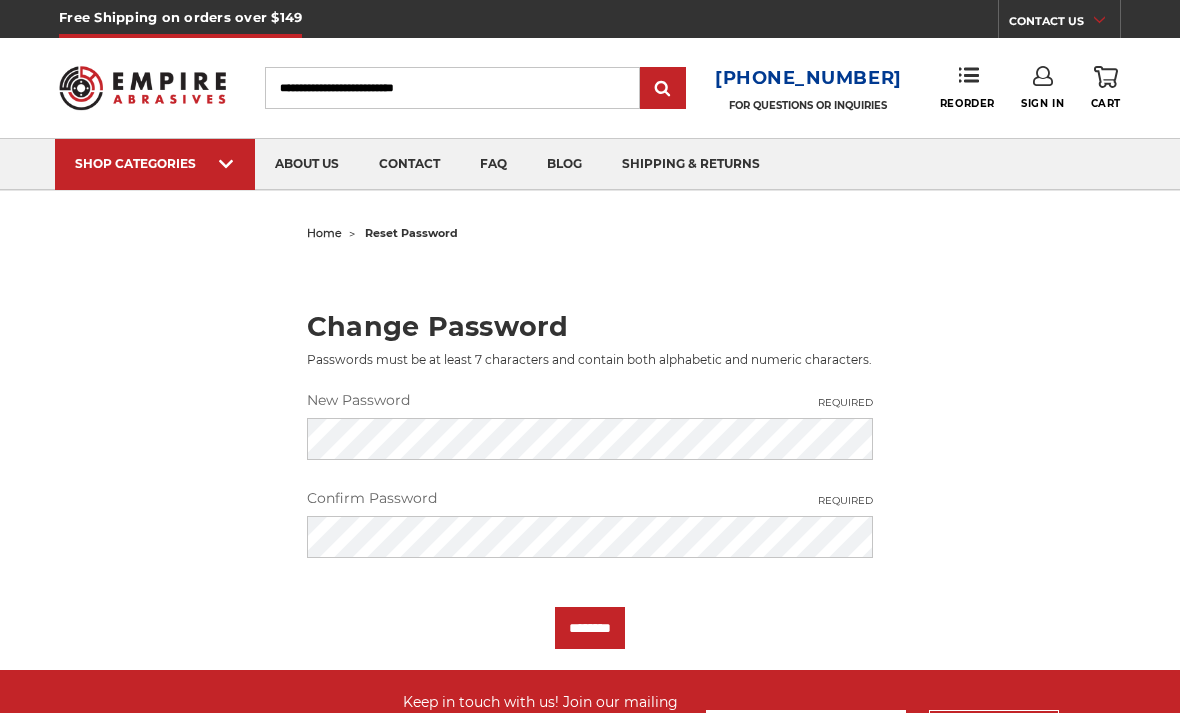 scroll, scrollTop: 0, scrollLeft: 0, axis: both 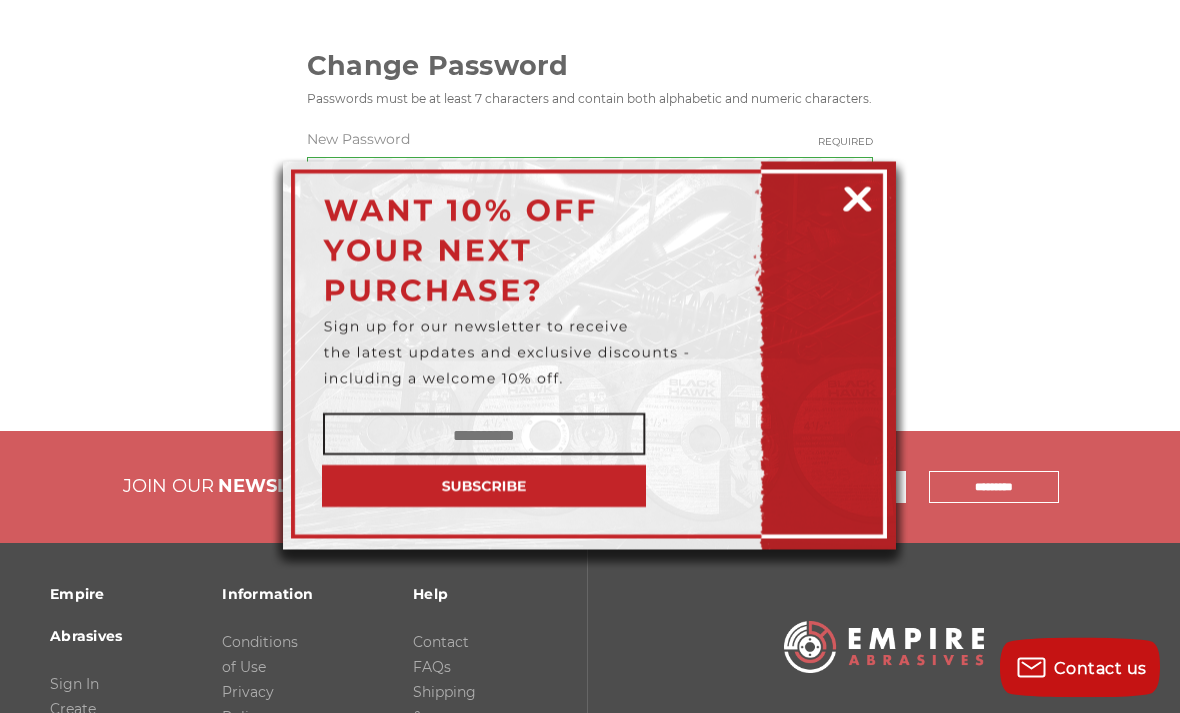 click at bounding box center [857, 196] 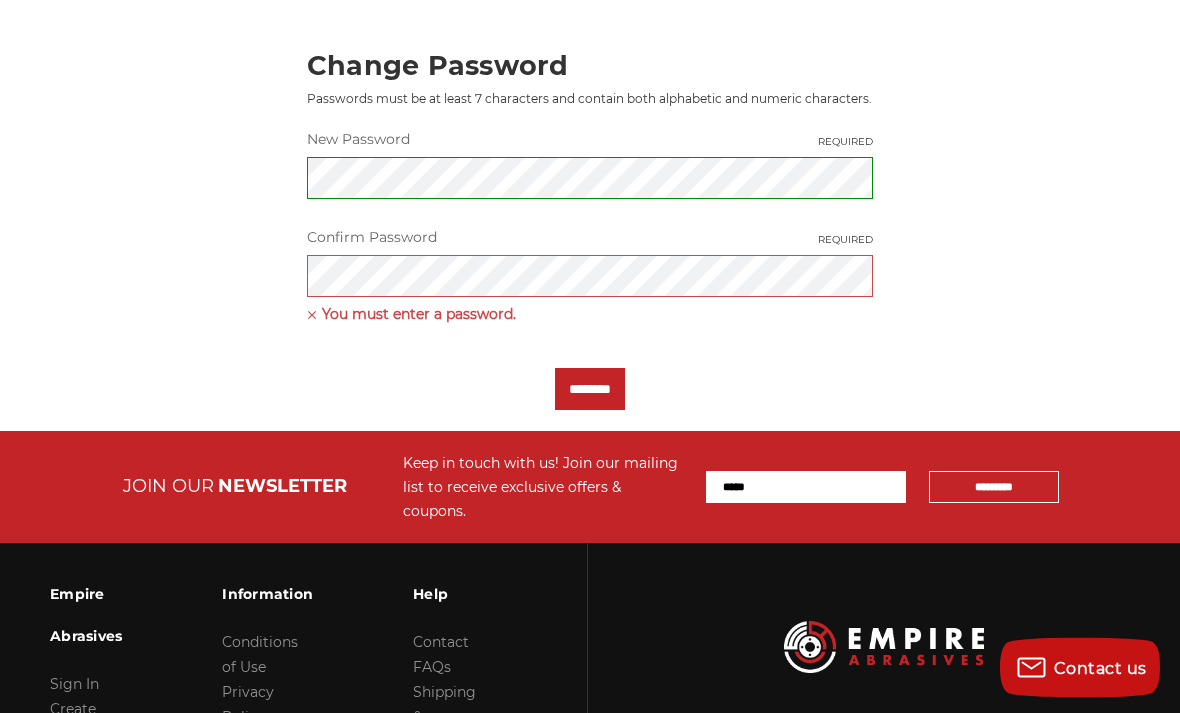 scroll, scrollTop: 261, scrollLeft: 0, axis: vertical 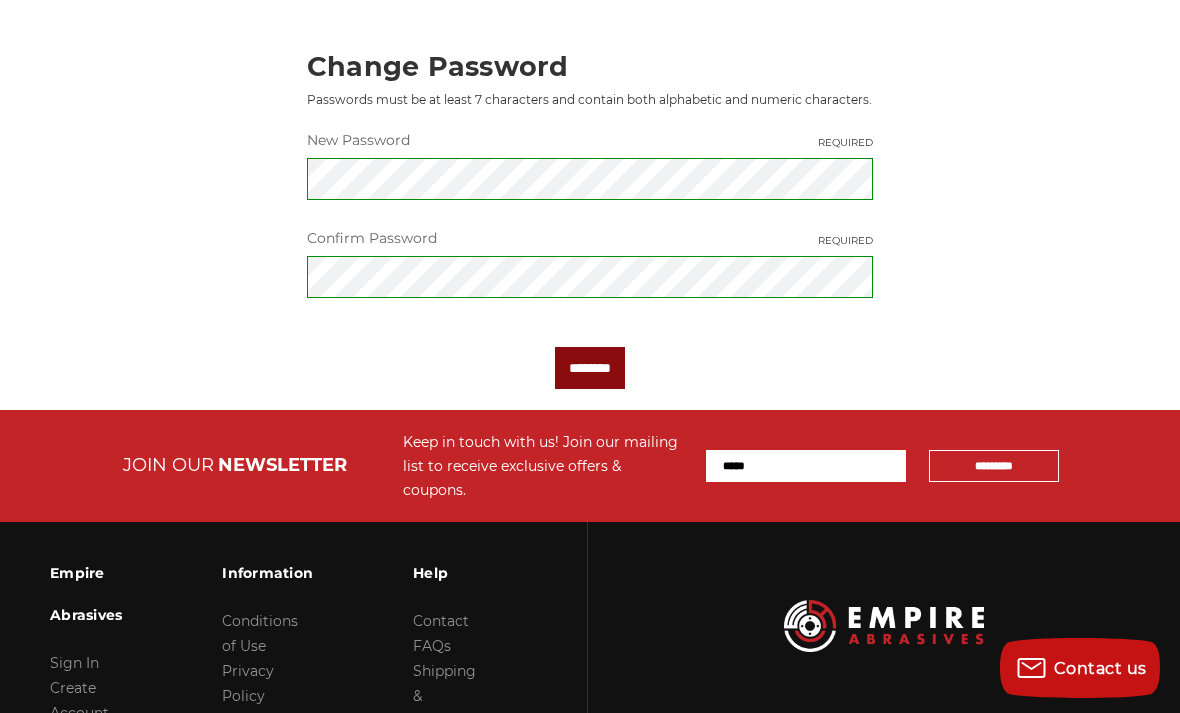 click on "********" at bounding box center (590, 368) 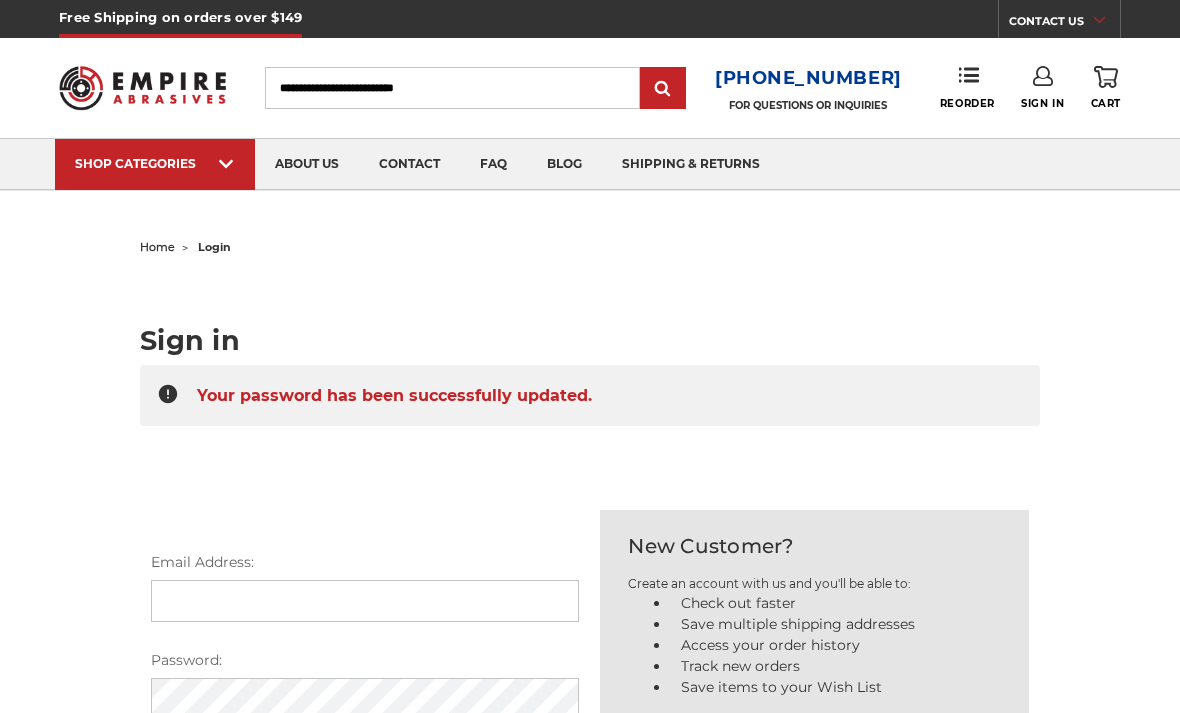 scroll, scrollTop: 366, scrollLeft: 0, axis: vertical 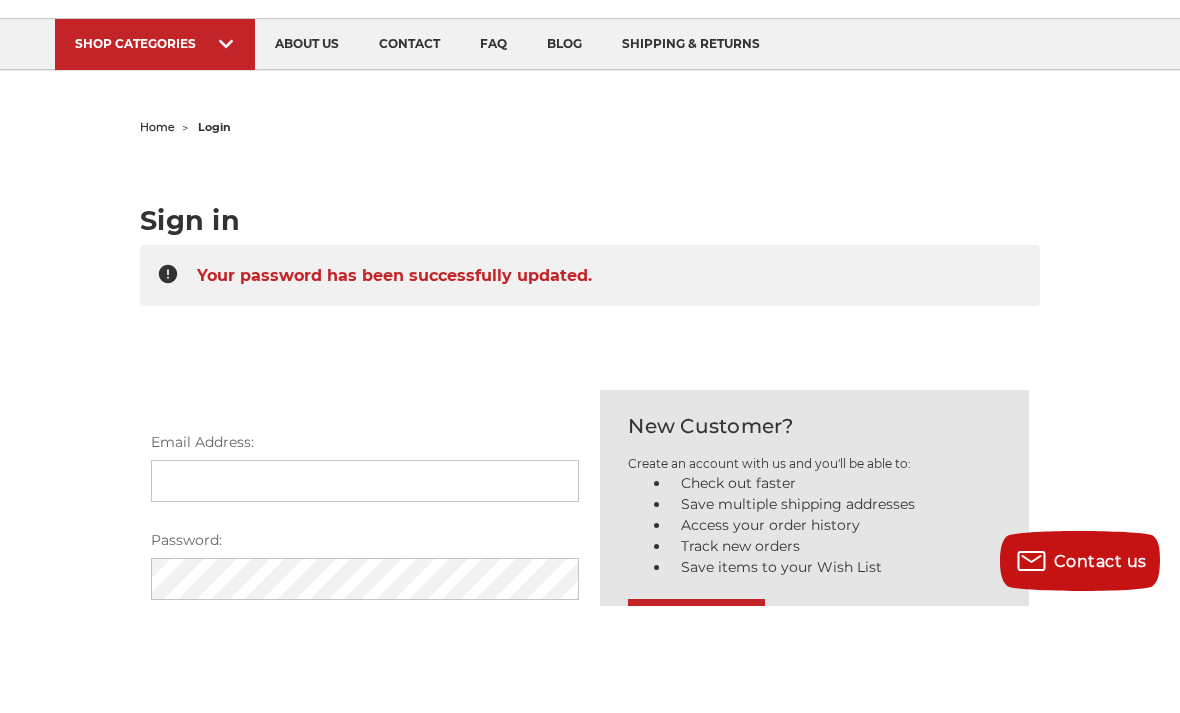 type on "**********" 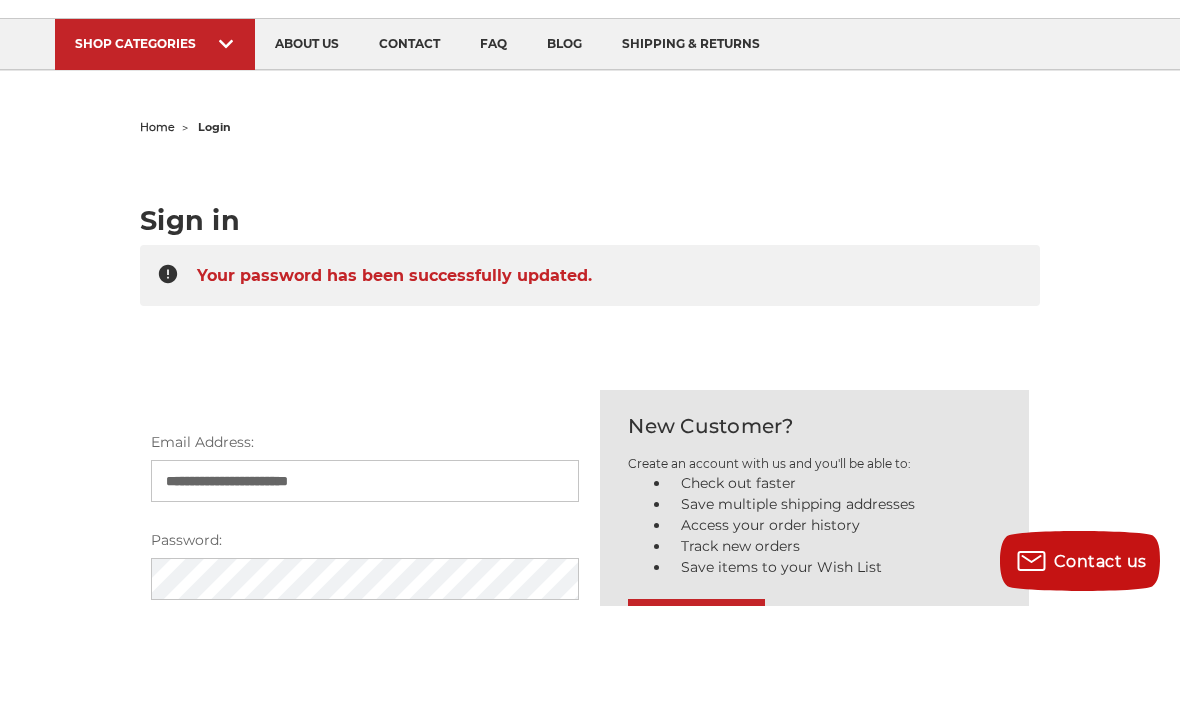 click on "*******" at bounding box center (183, 756) 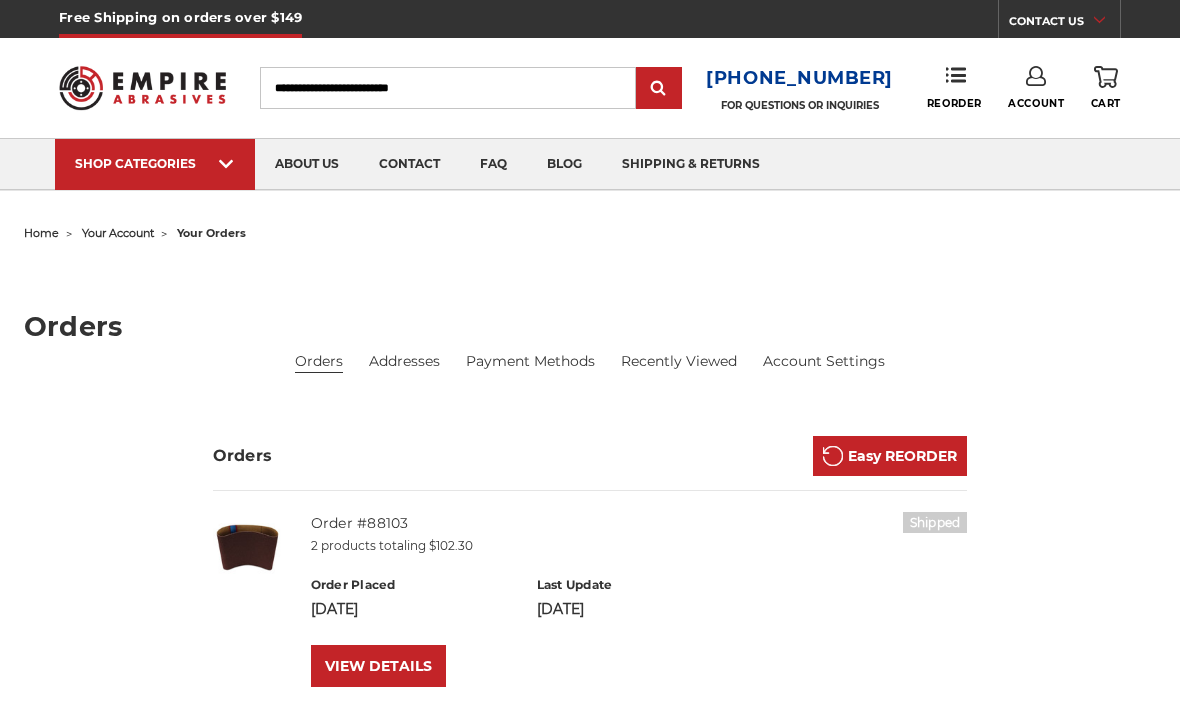 scroll, scrollTop: 0, scrollLeft: 0, axis: both 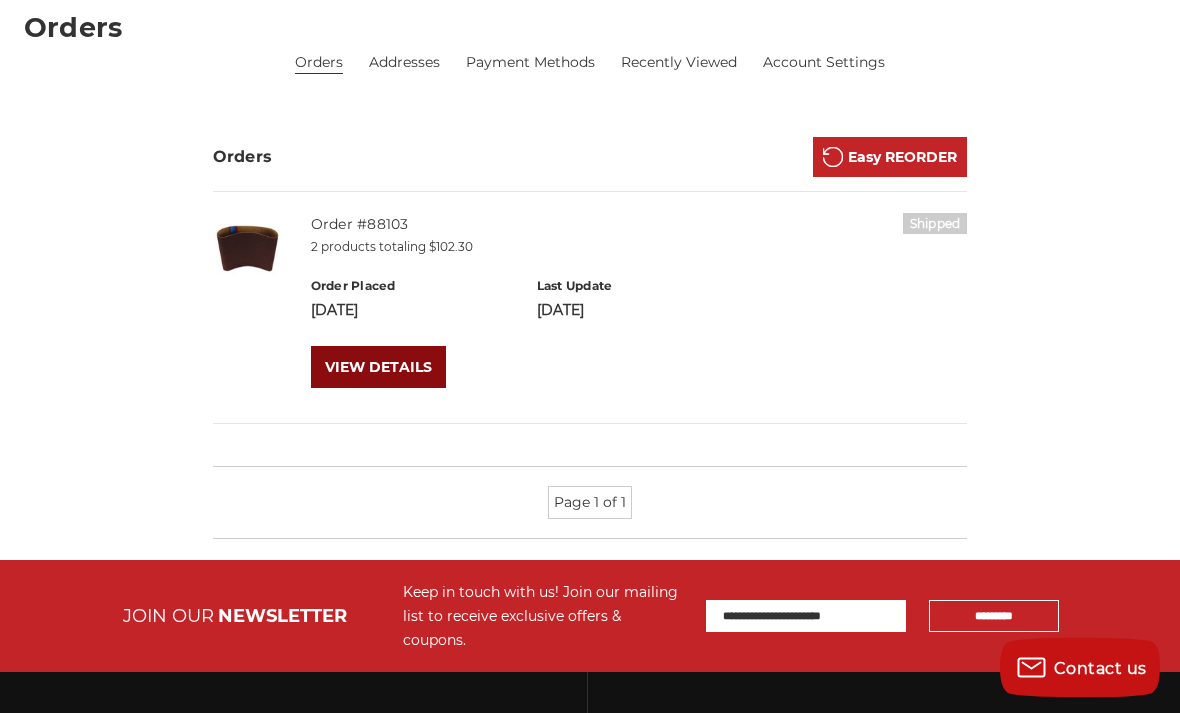 click on "VIEW DETAILS" at bounding box center (378, 368) 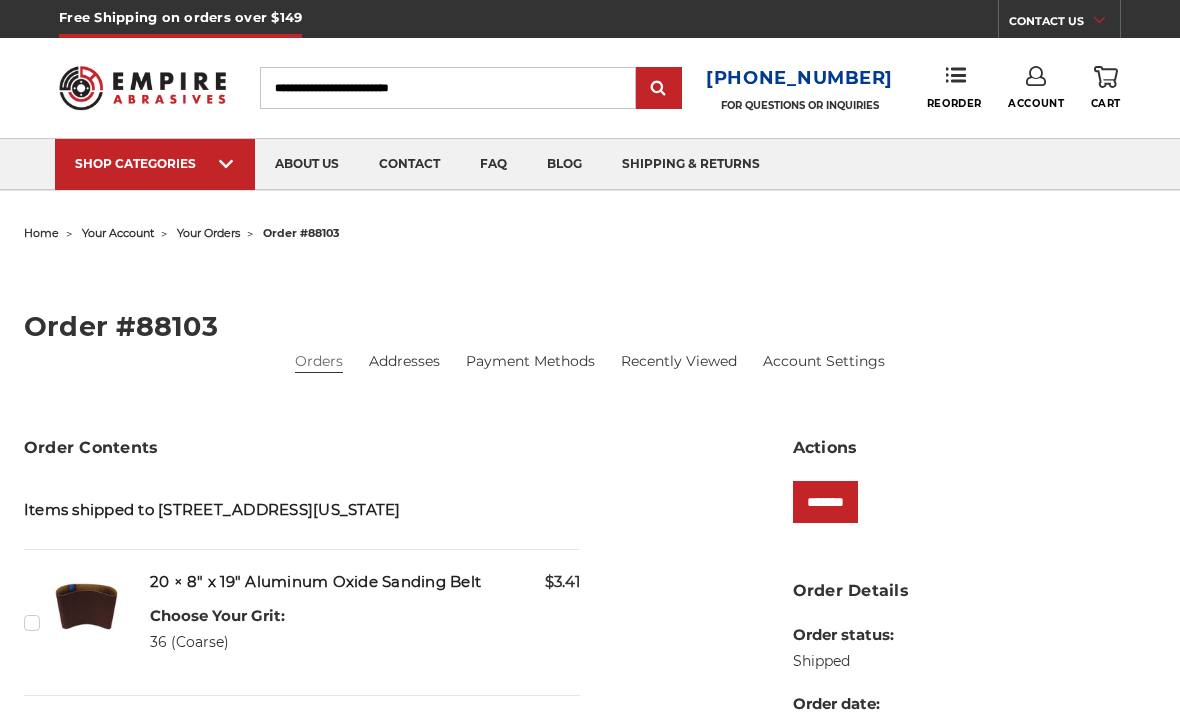 scroll, scrollTop: 0, scrollLeft: 0, axis: both 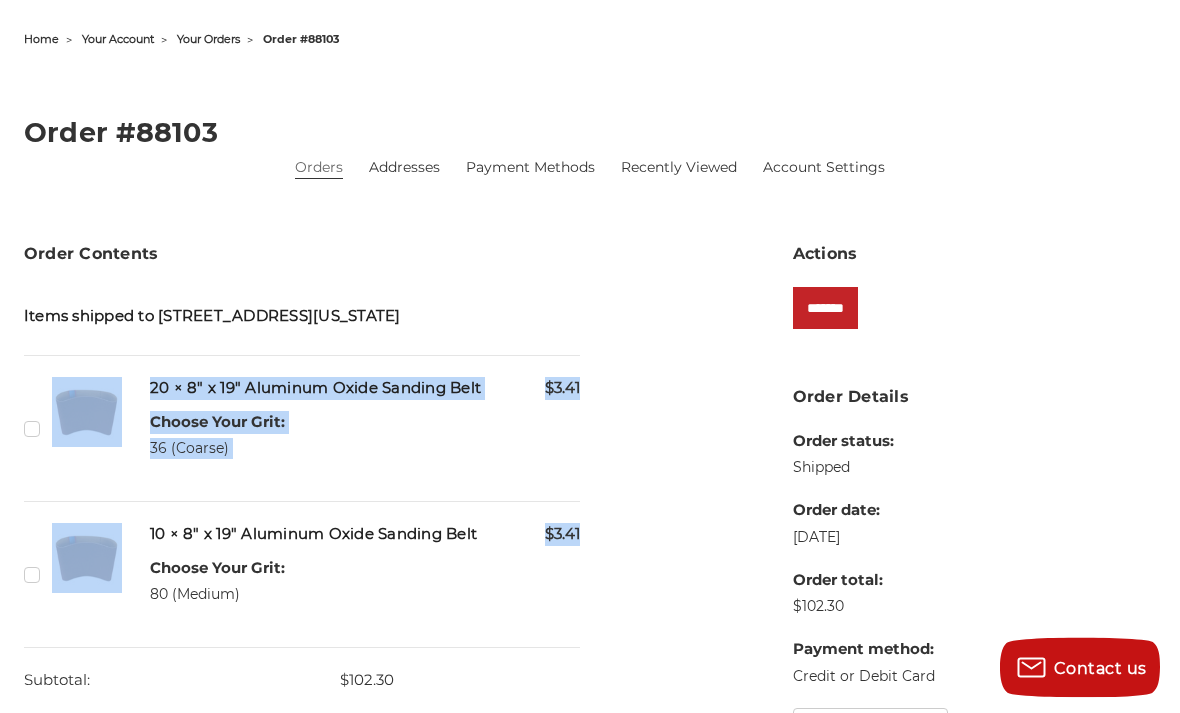 click on "home
your account
your orders
order #88103
Order #88103
Orders
Addresses
Payment Methods
Recently Viewed
Account Settings
Order Contents
Items shipped to 10509 Lemoyne Blvd, Diberville, Mississippi, 39540, United States
Checkbox 209019 label $3.41" at bounding box center (590, 753) 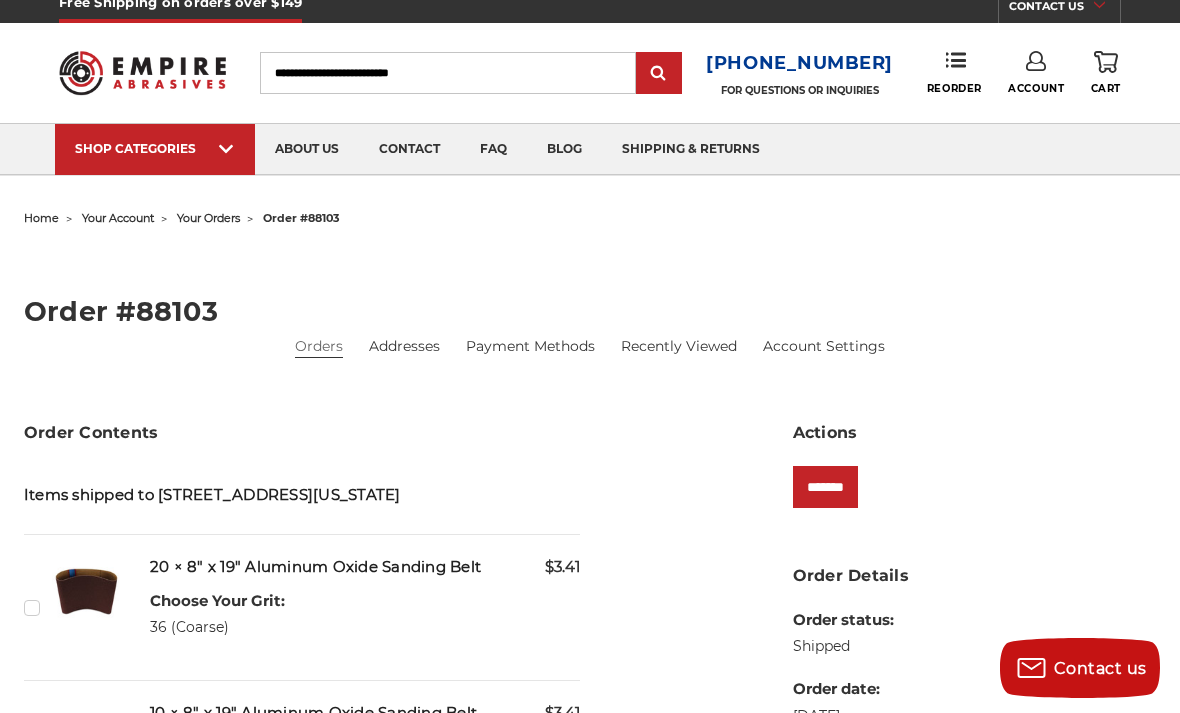 scroll, scrollTop: 8, scrollLeft: 0, axis: vertical 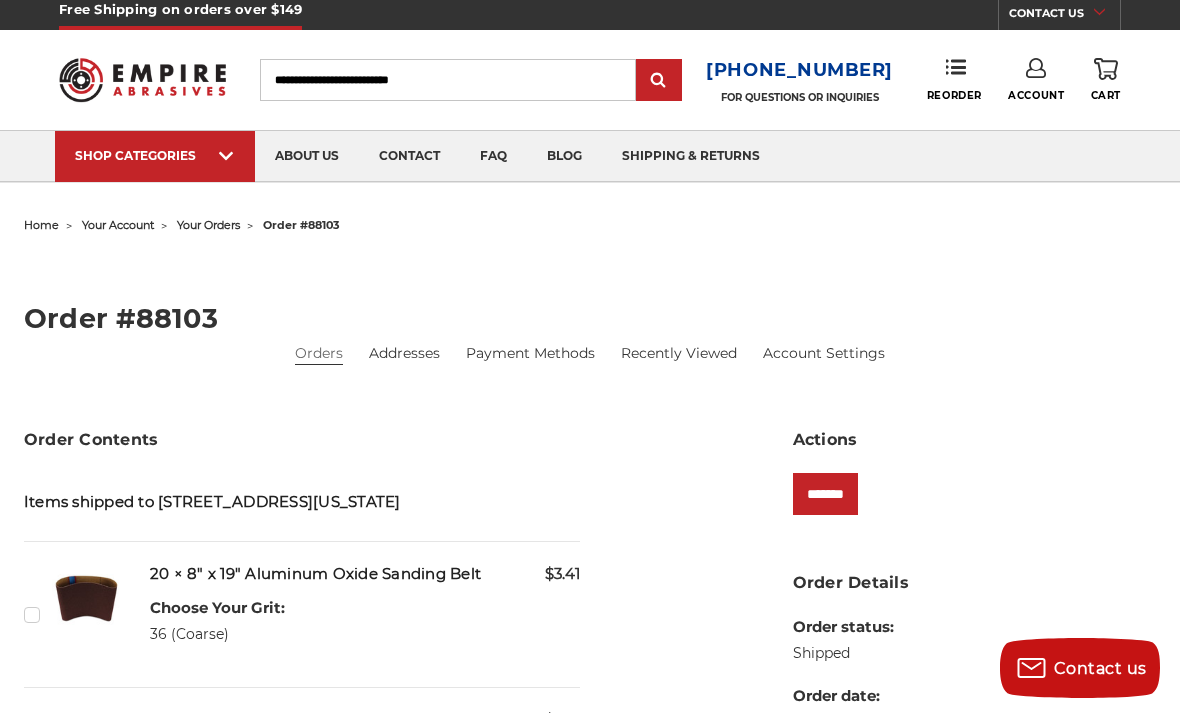 click on "Search" at bounding box center (448, 80) 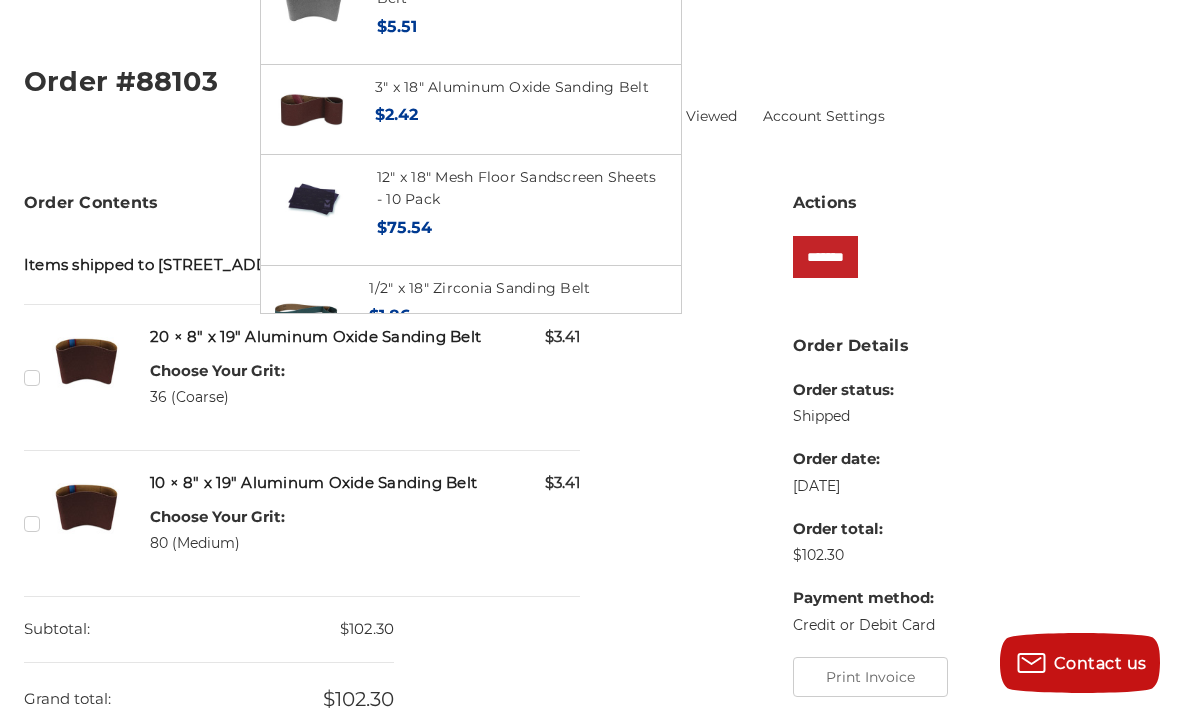 scroll, scrollTop: 0, scrollLeft: 0, axis: both 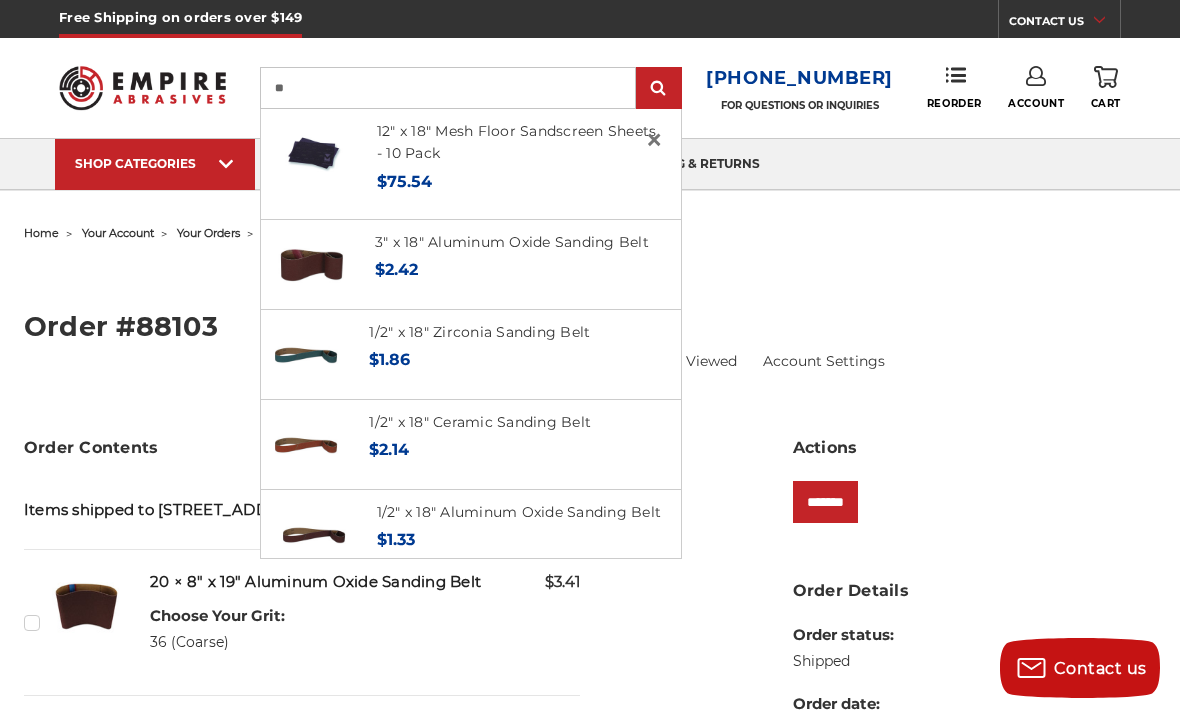 type on "*" 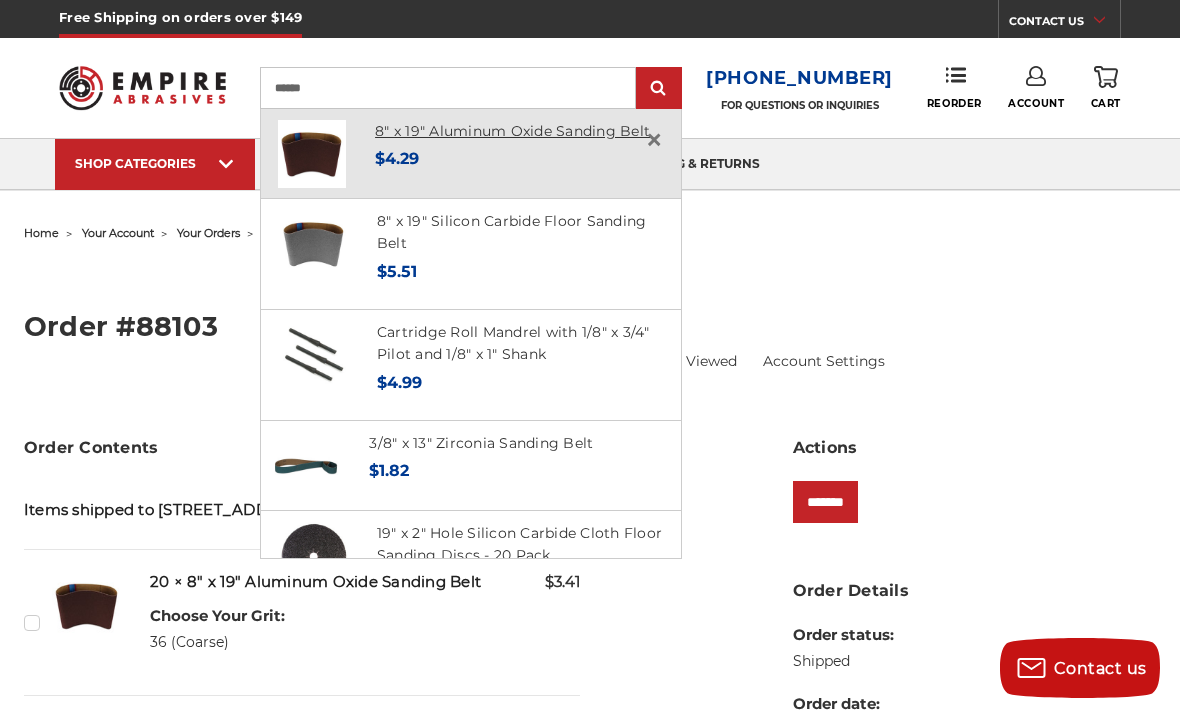 type on "******" 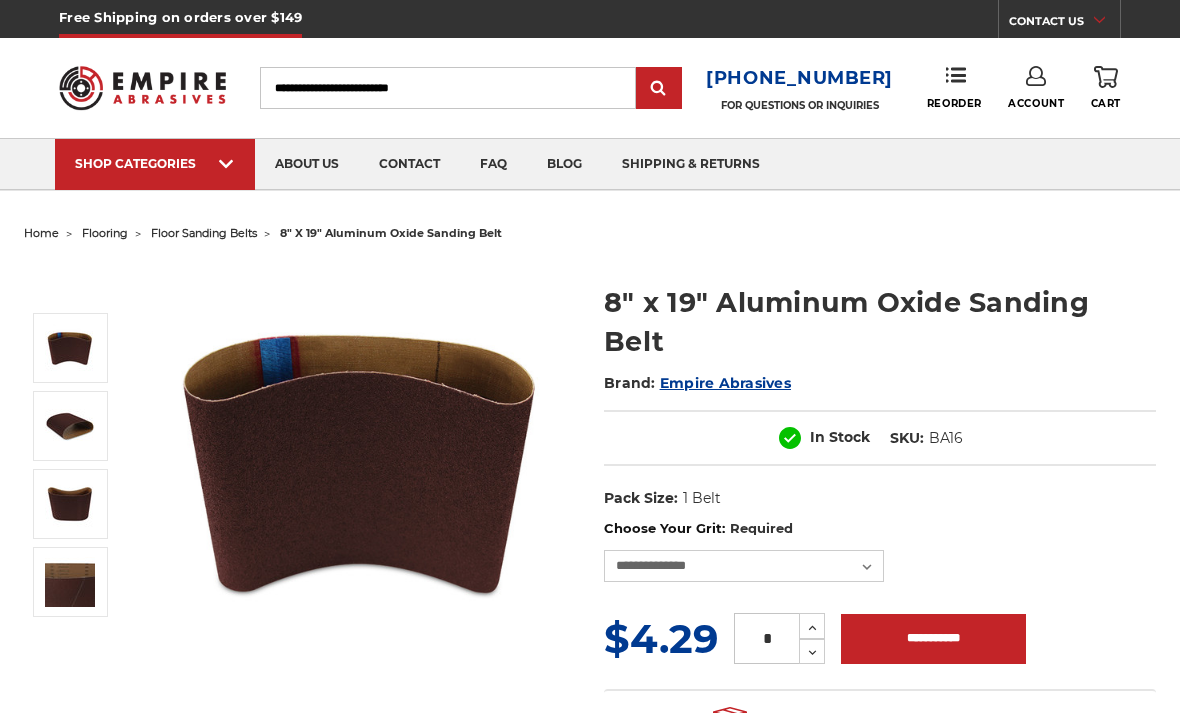 scroll, scrollTop: 0, scrollLeft: 0, axis: both 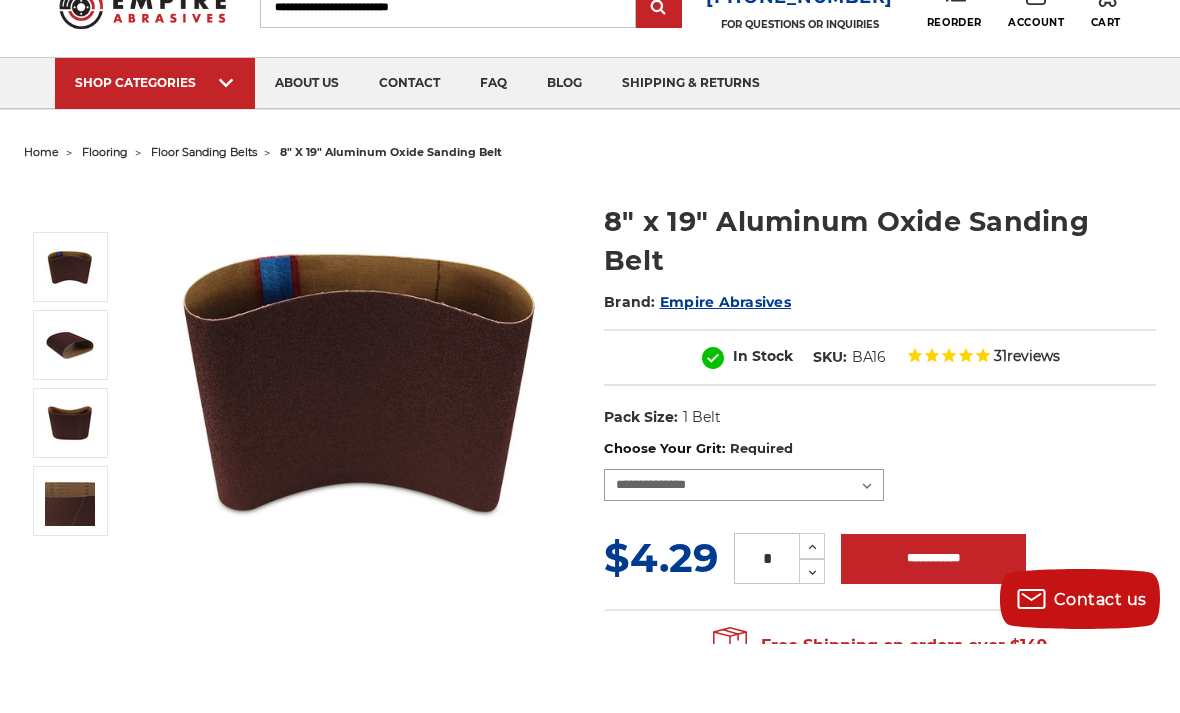 click on "**********" at bounding box center (744, 554) 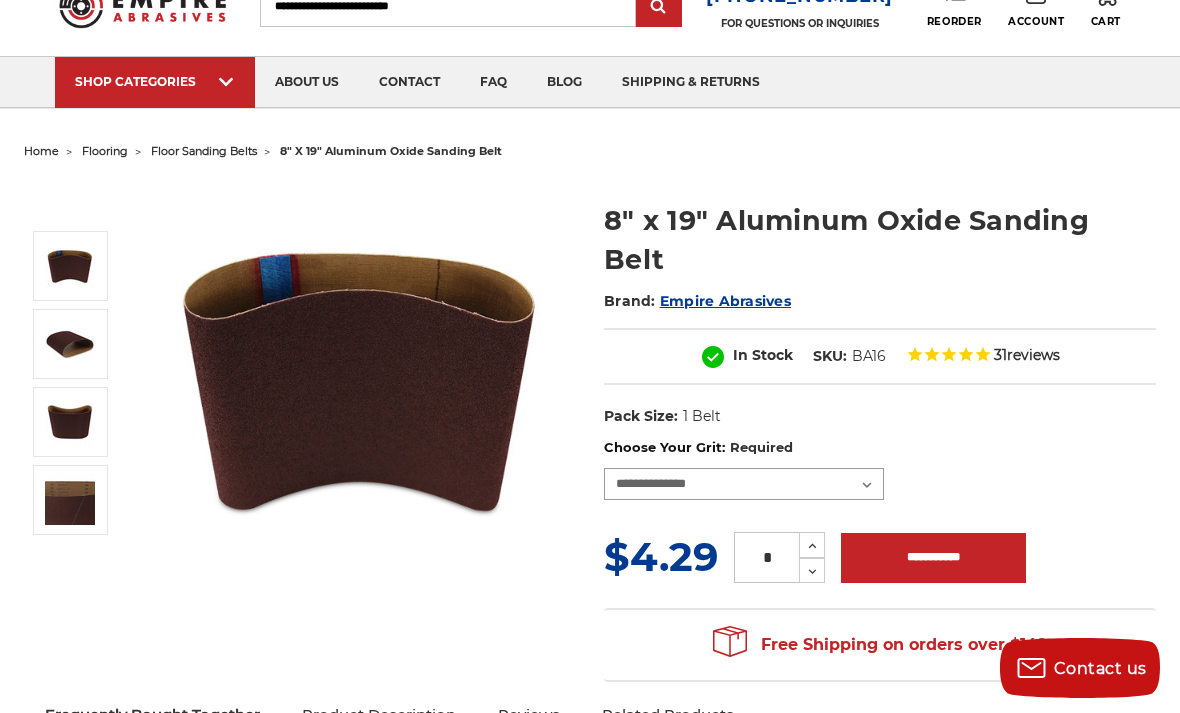 scroll, scrollTop: 0, scrollLeft: 0, axis: both 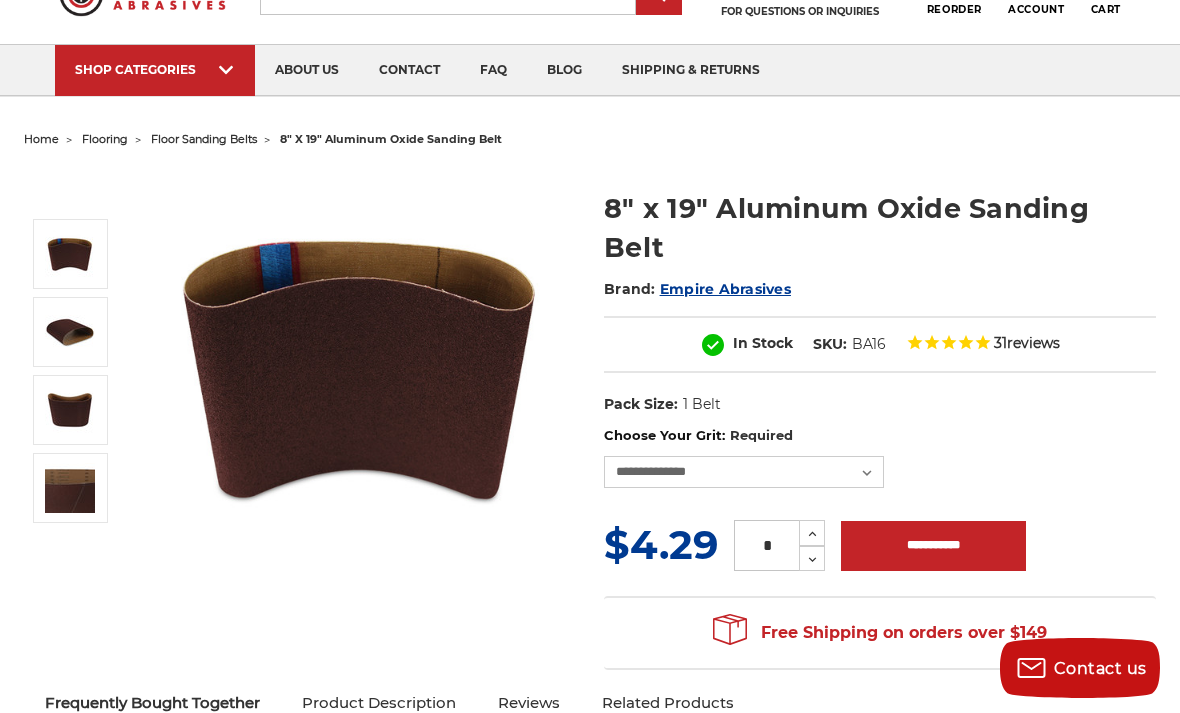 click on "Choose Your Grit:
Required" at bounding box center [880, 436] 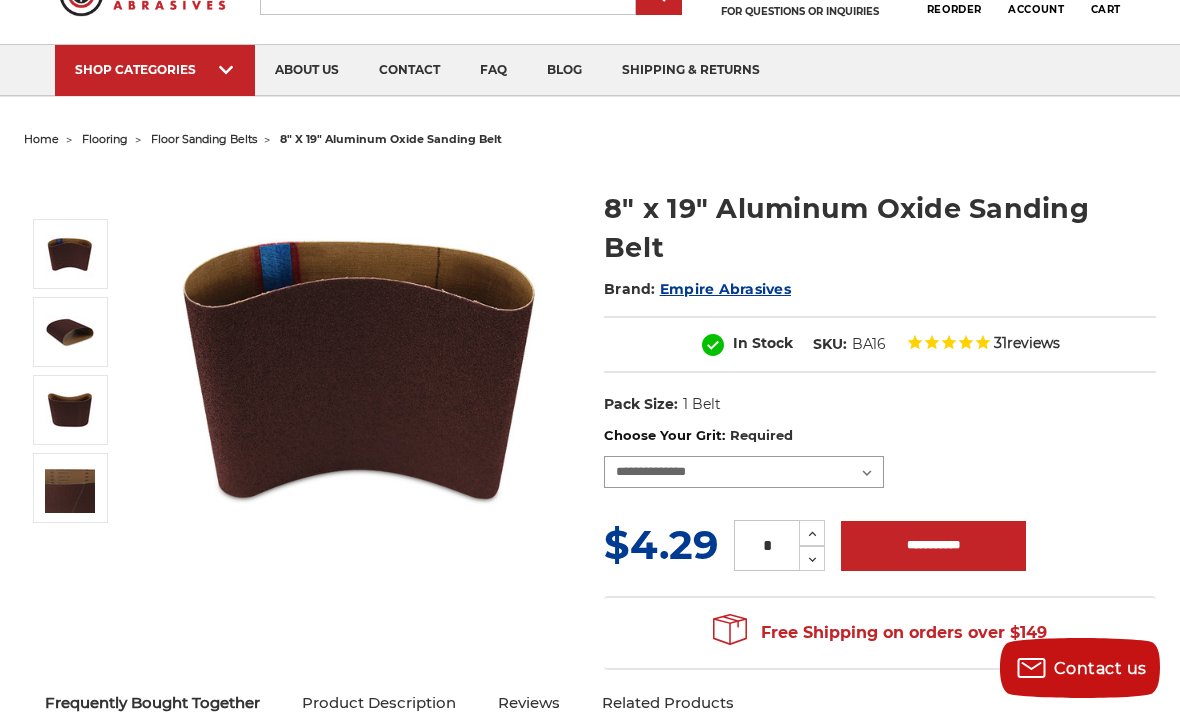 click on "**********" at bounding box center (744, 472) 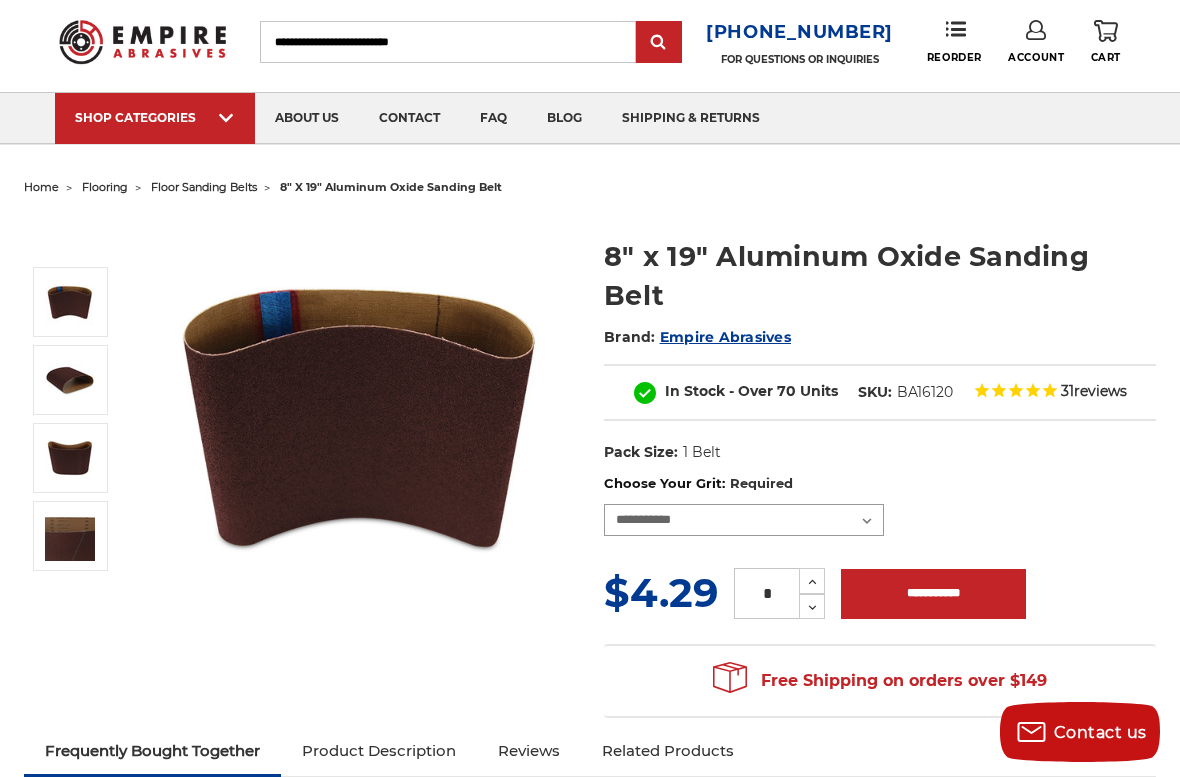scroll, scrollTop: 40, scrollLeft: 0, axis: vertical 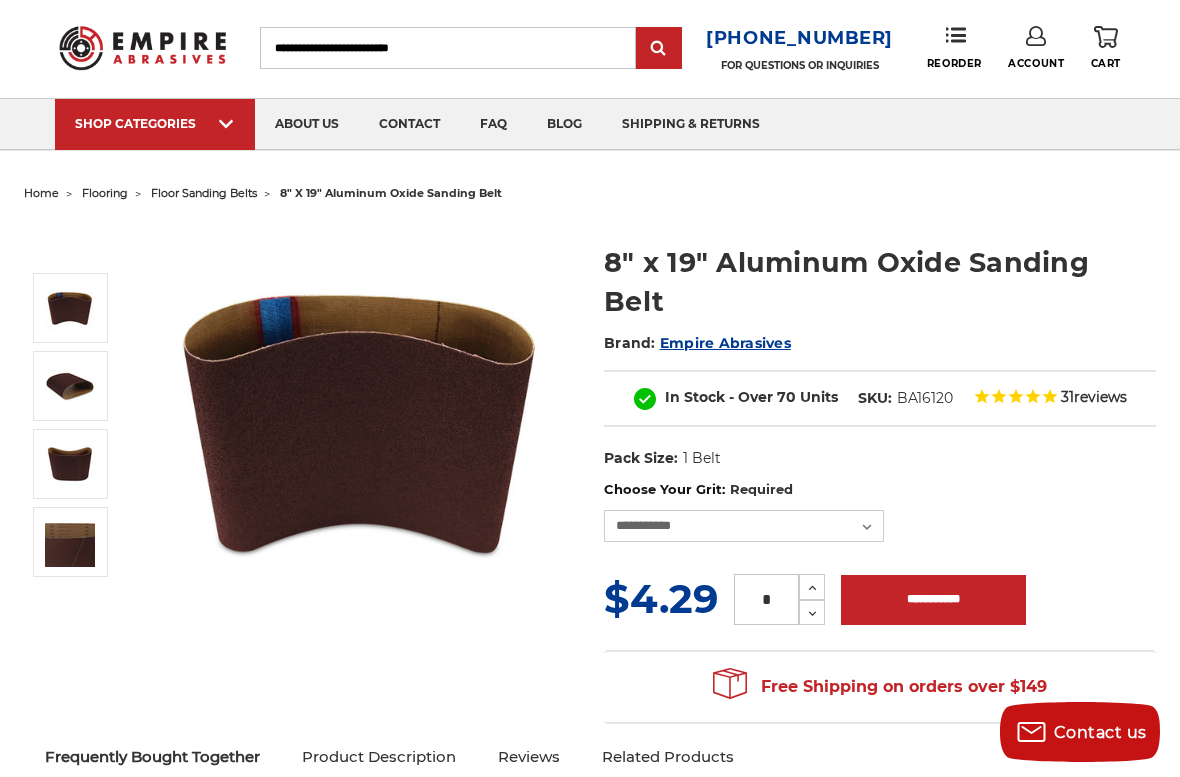 click on "*" at bounding box center (766, 599) 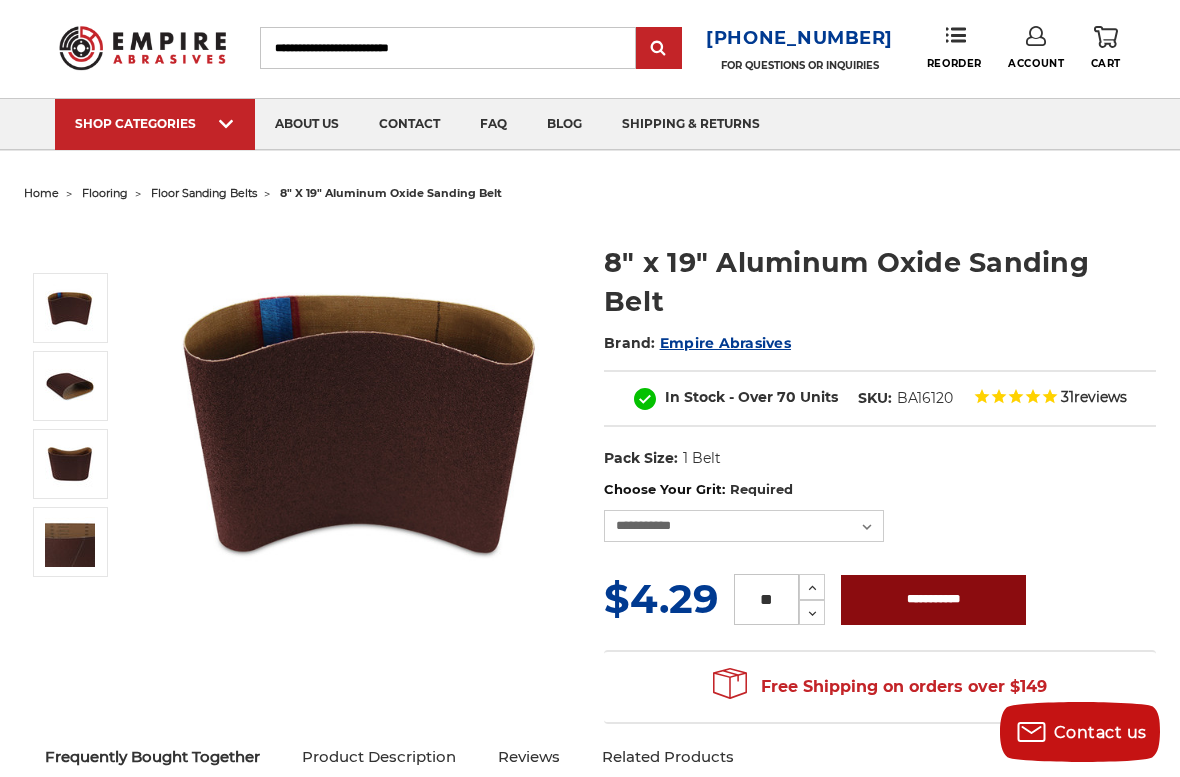 type on "**" 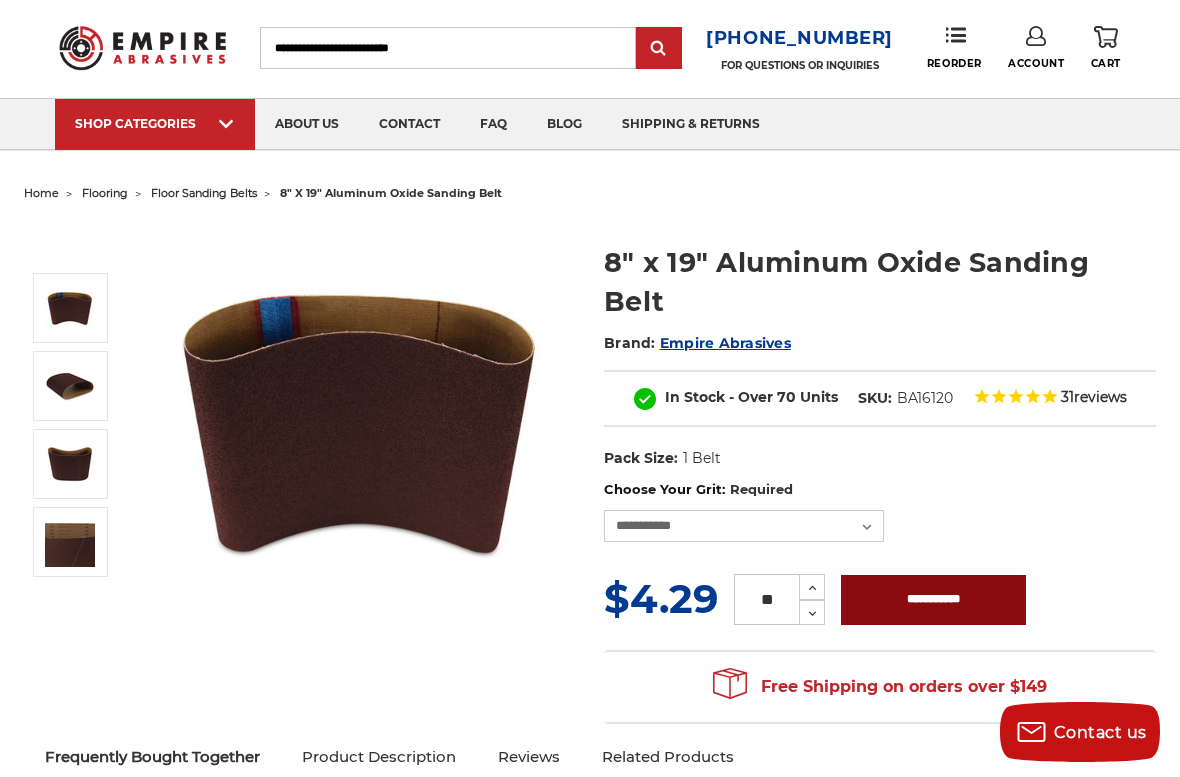 click on "**********" at bounding box center (933, 600) 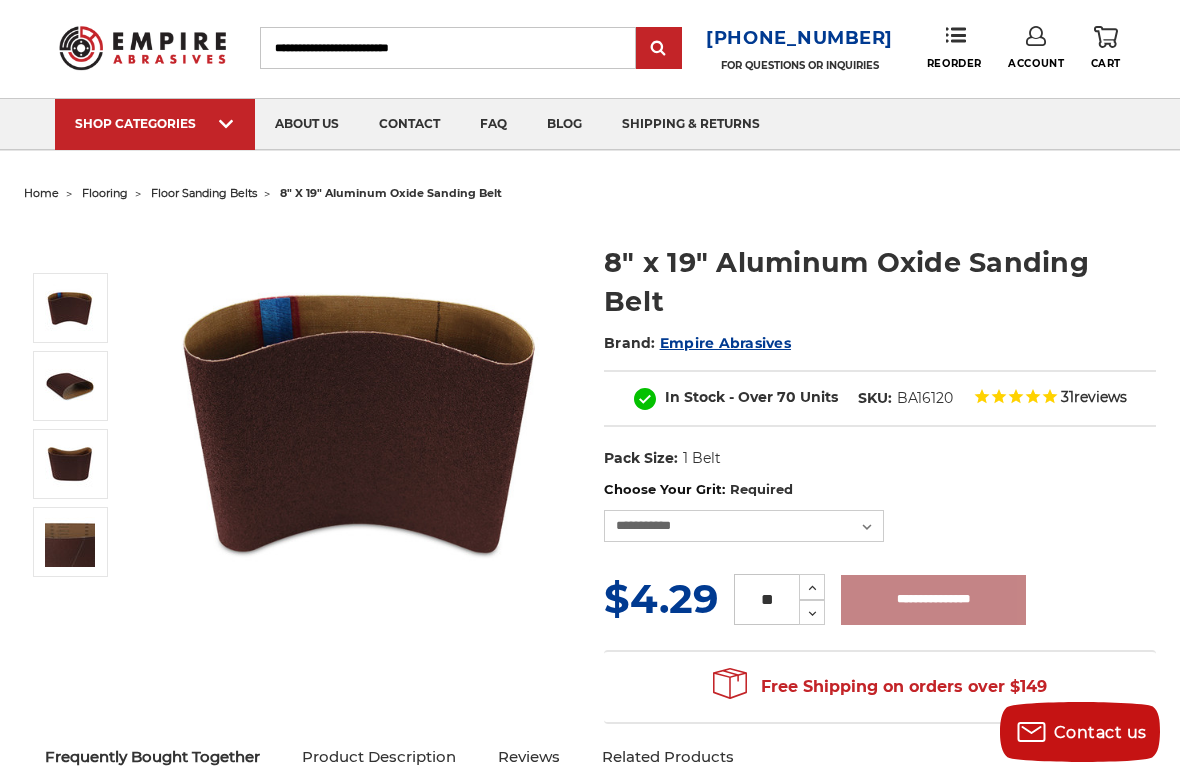 type on "**********" 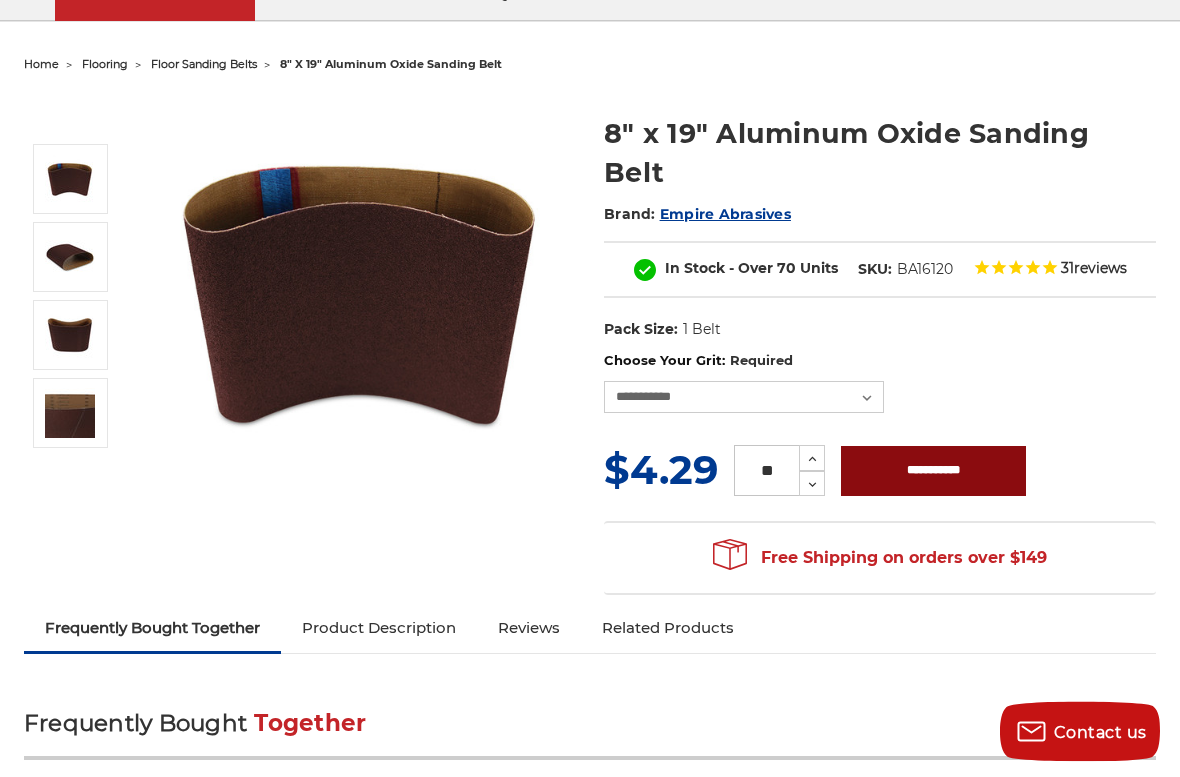scroll, scrollTop: 145, scrollLeft: 0, axis: vertical 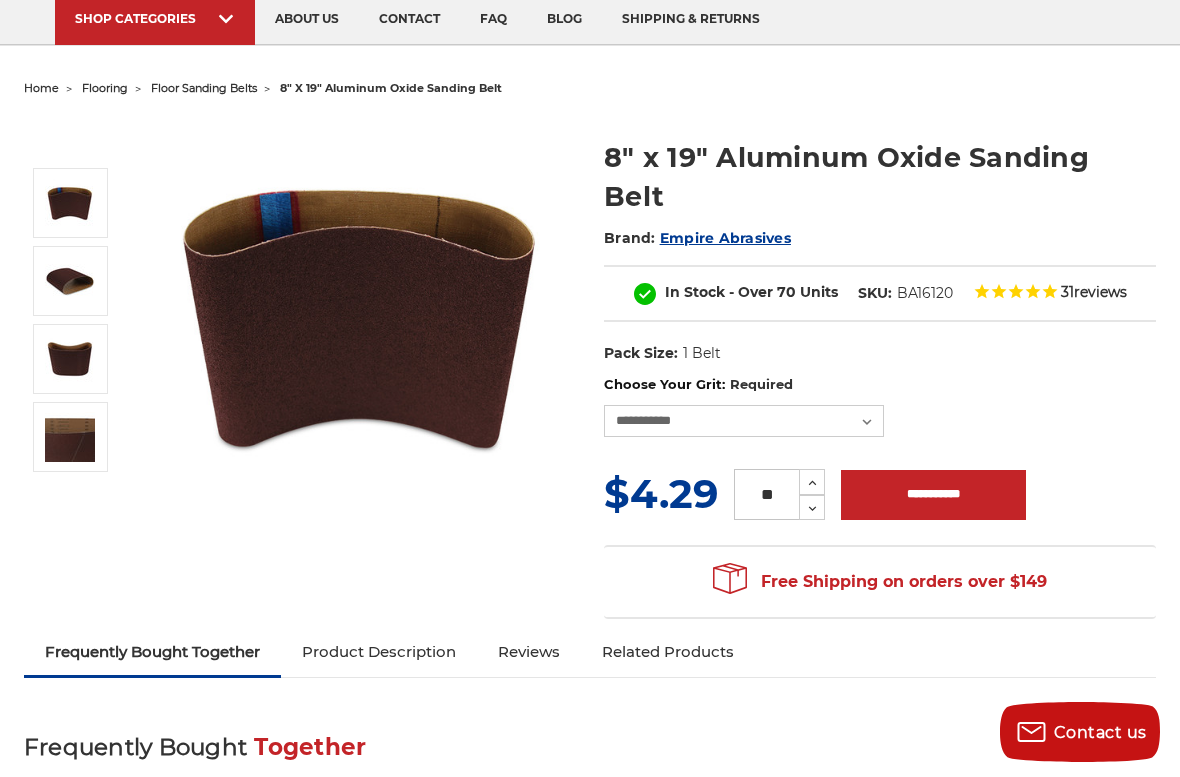 click on "**********" at bounding box center (744, 421) 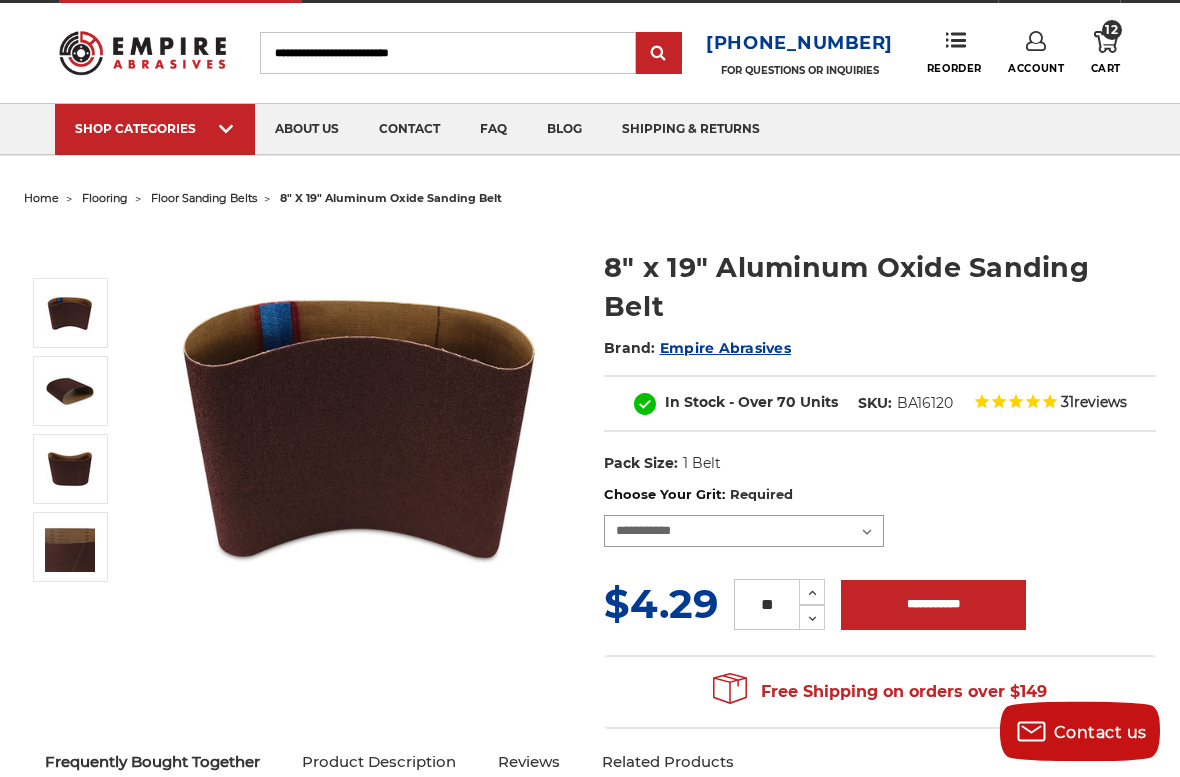 scroll, scrollTop: 0, scrollLeft: 0, axis: both 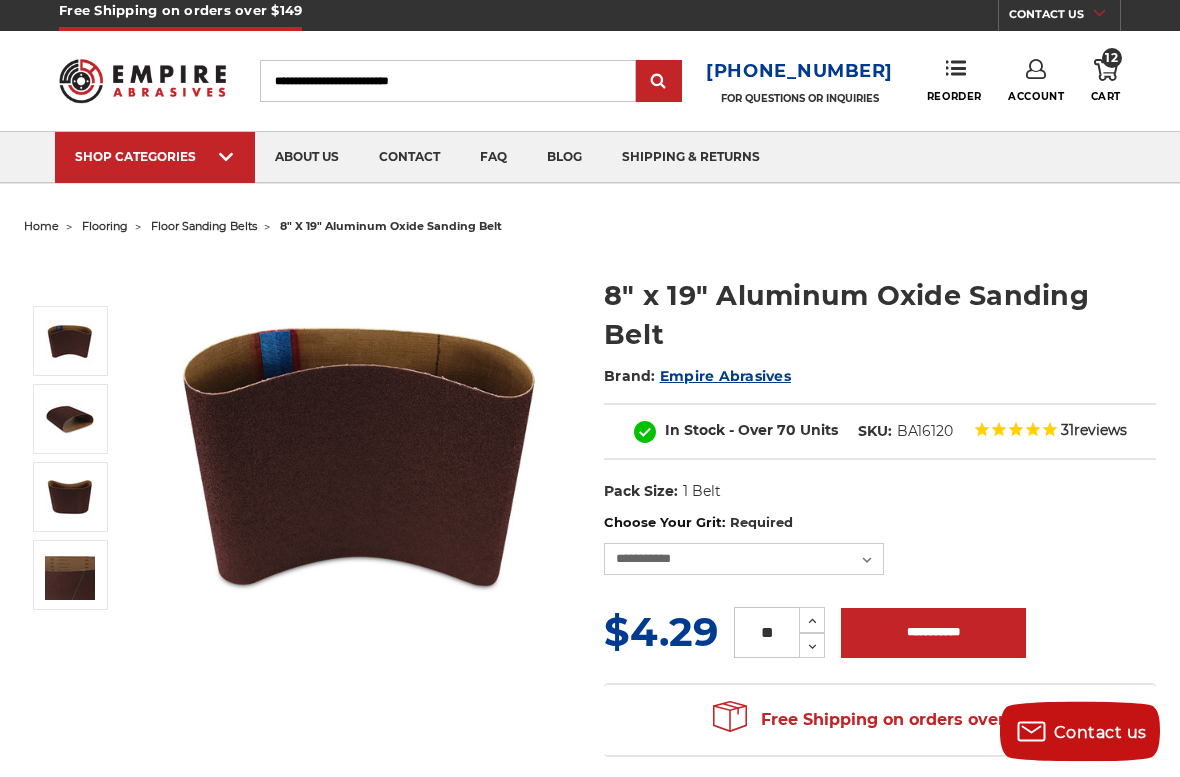 click 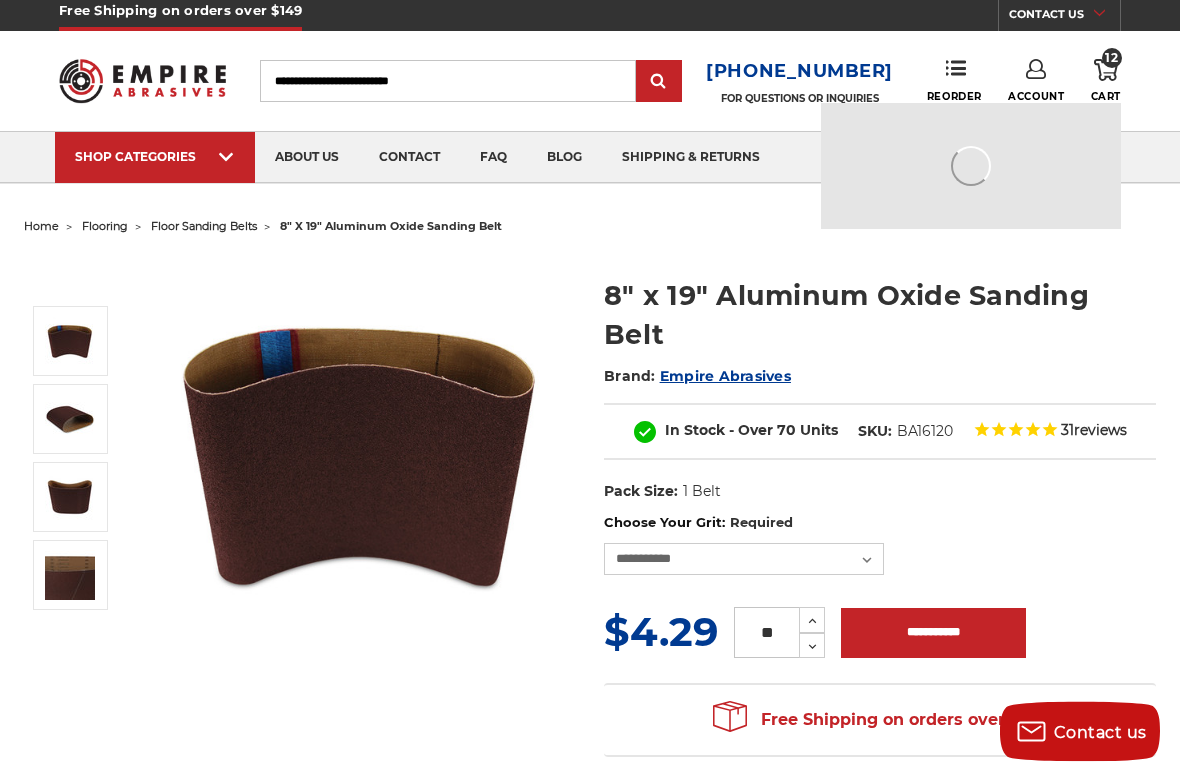 scroll, scrollTop: 7, scrollLeft: 0, axis: vertical 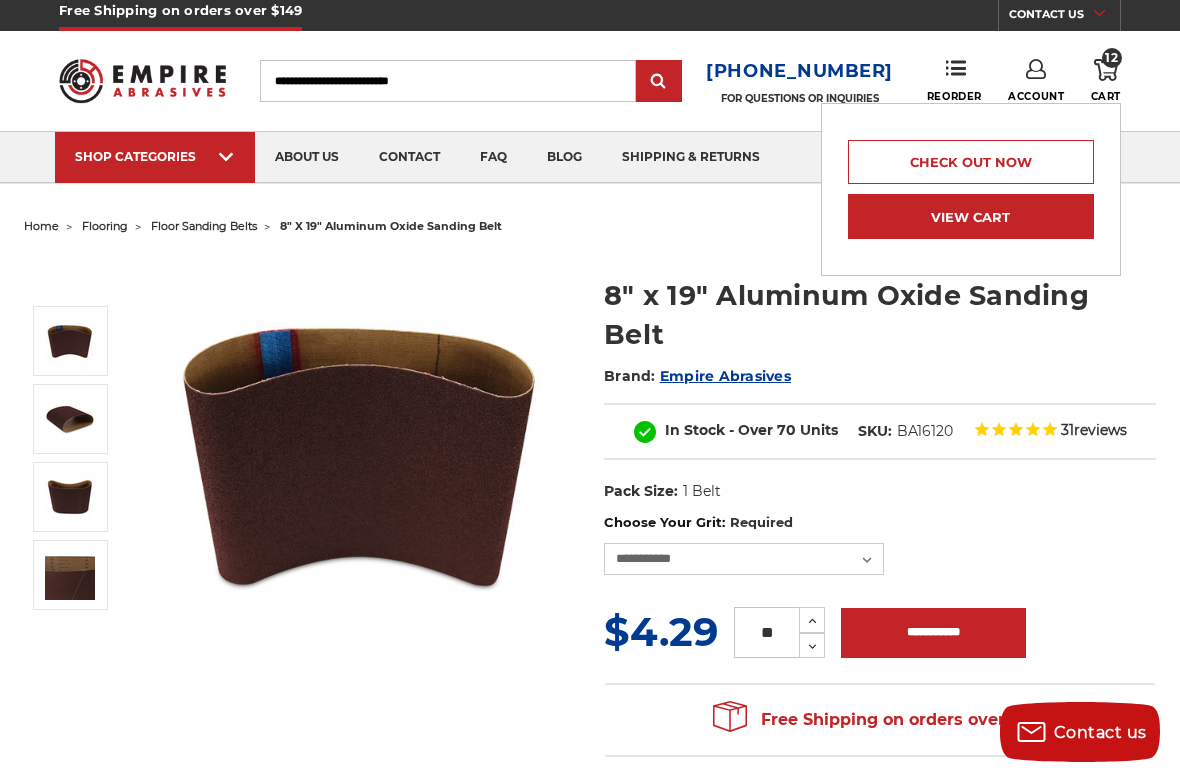 click on "View Cart" at bounding box center (971, 216) 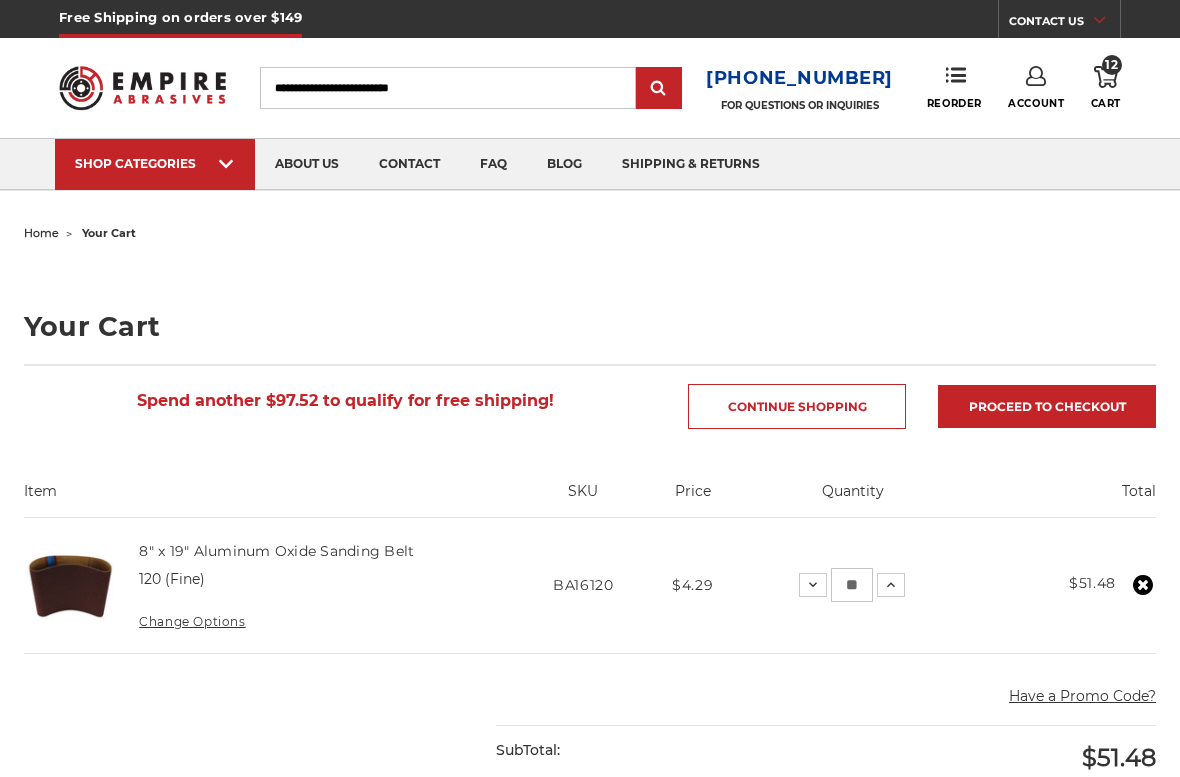scroll, scrollTop: 0, scrollLeft: 0, axis: both 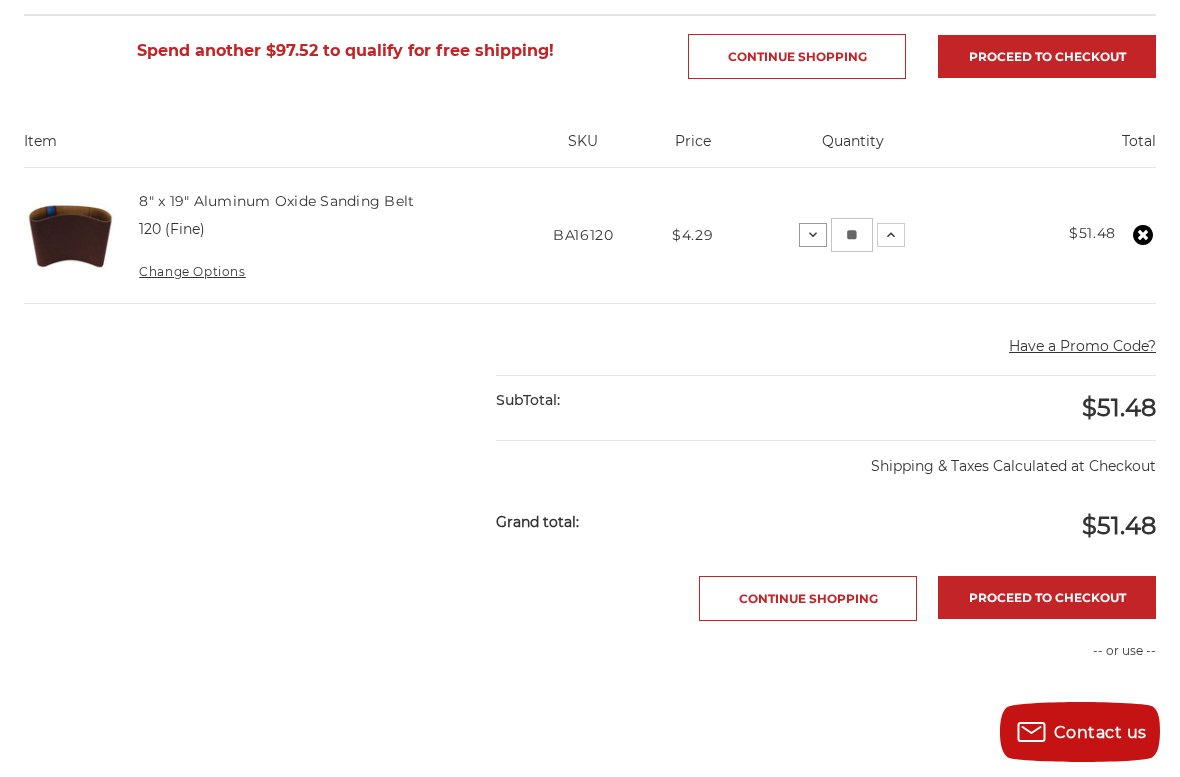 click 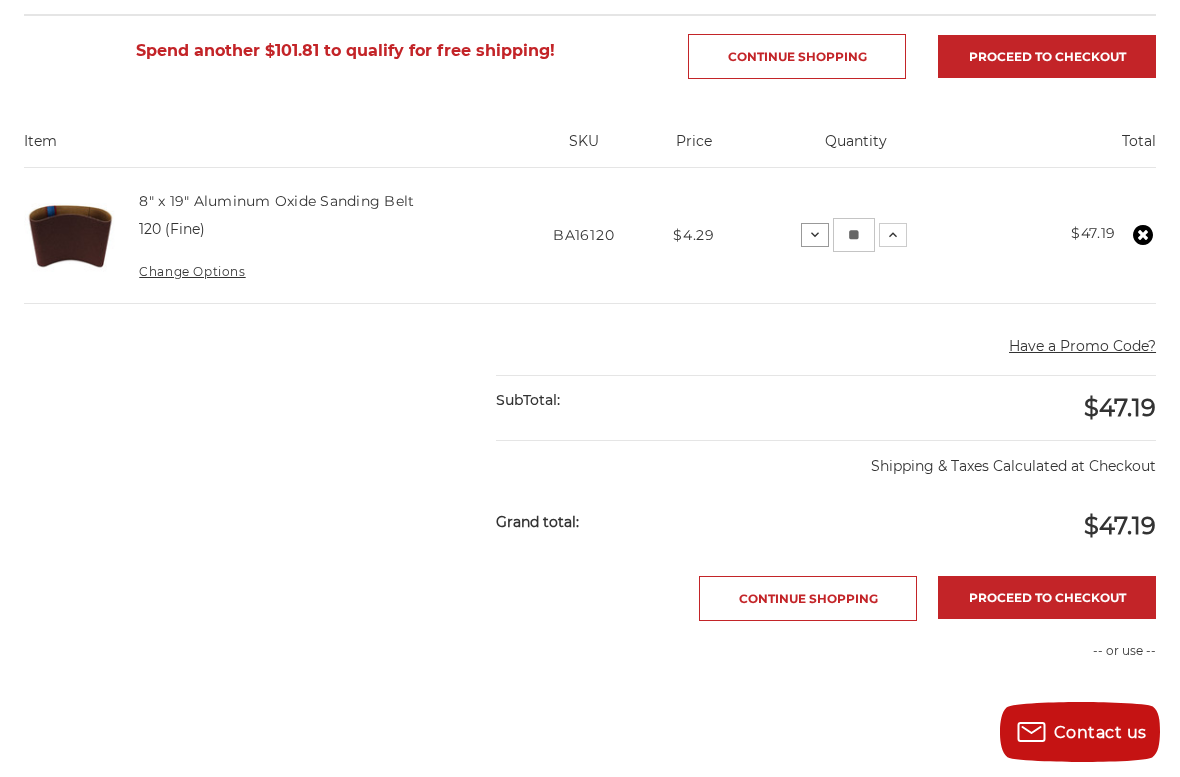 click 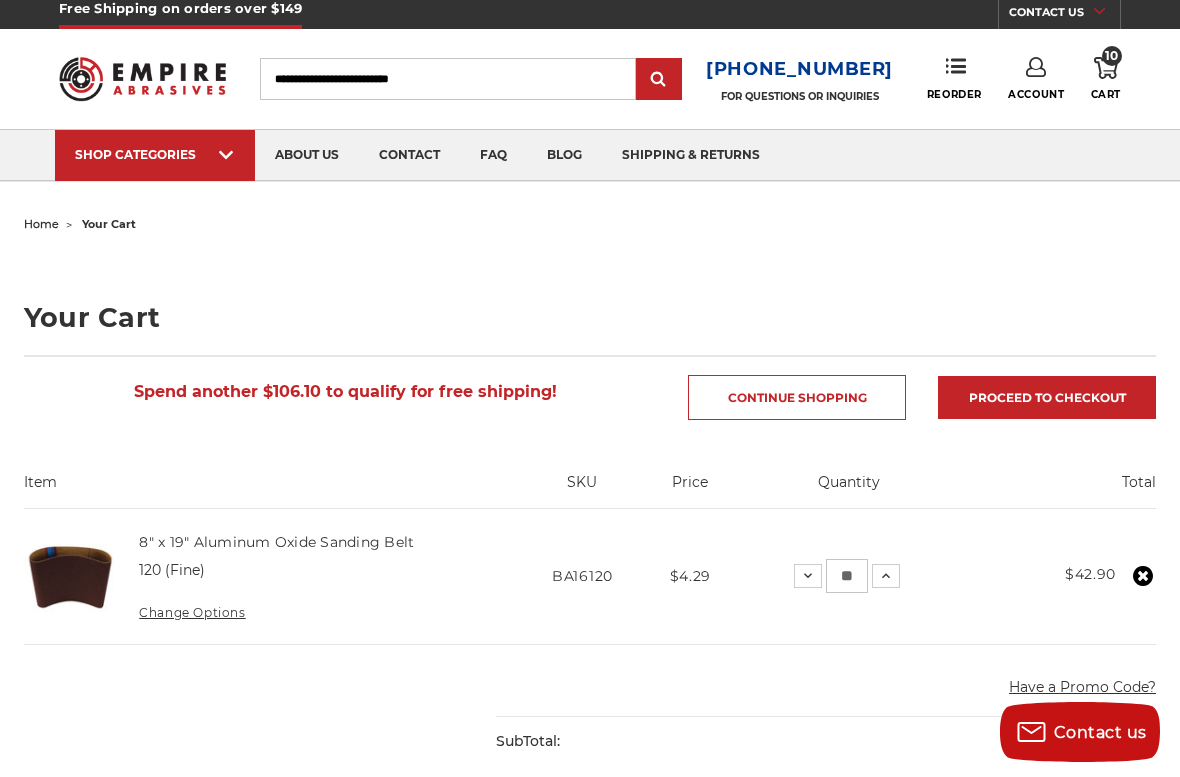 scroll, scrollTop: 0, scrollLeft: 0, axis: both 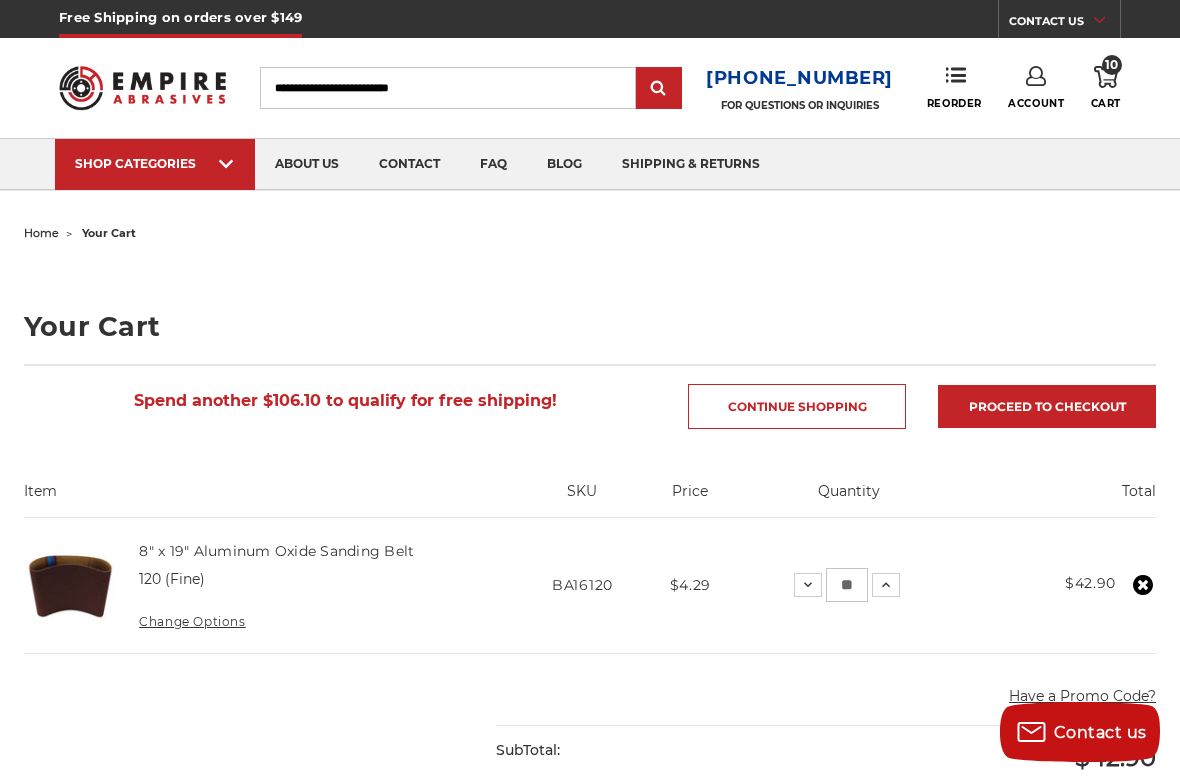 click on "Free Shipping on orders over $149
CONTACT US
[DATE] - [DATE] (excluding holidays), 9:00am - 5:00pm EST.
FAQs
Email Us
Shipping & Returns
CALL US
Toggle menu
Menu
Search
[PHONE_NUMBER]
FOR QUESTIONS OR INQUIRIES" at bounding box center [590, 938] 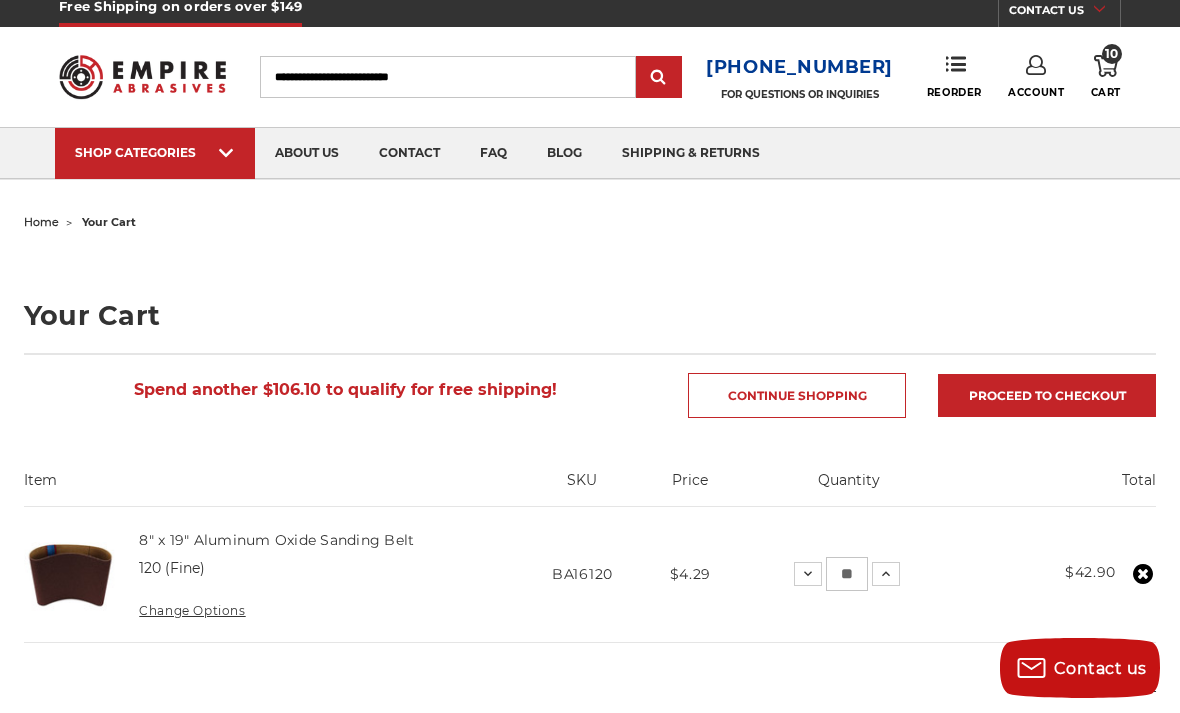 scroll, scrollTop: 0, scrollLeft: 0, axis: both 